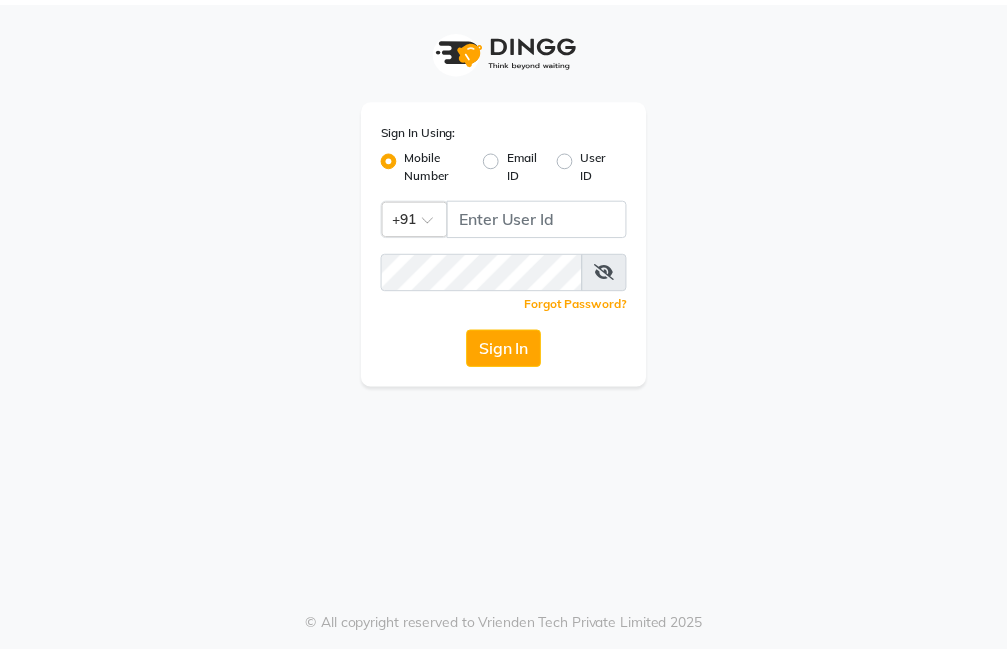 scroll, scrollTop: 0, scrollLeft: 0, axis: both 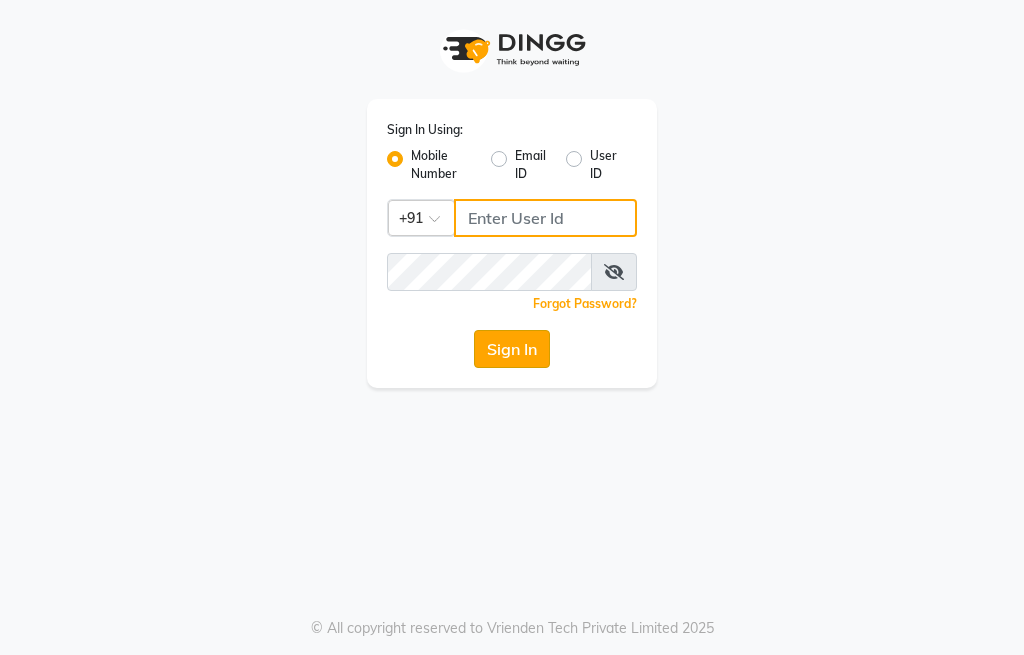 type on "[PHONE]" 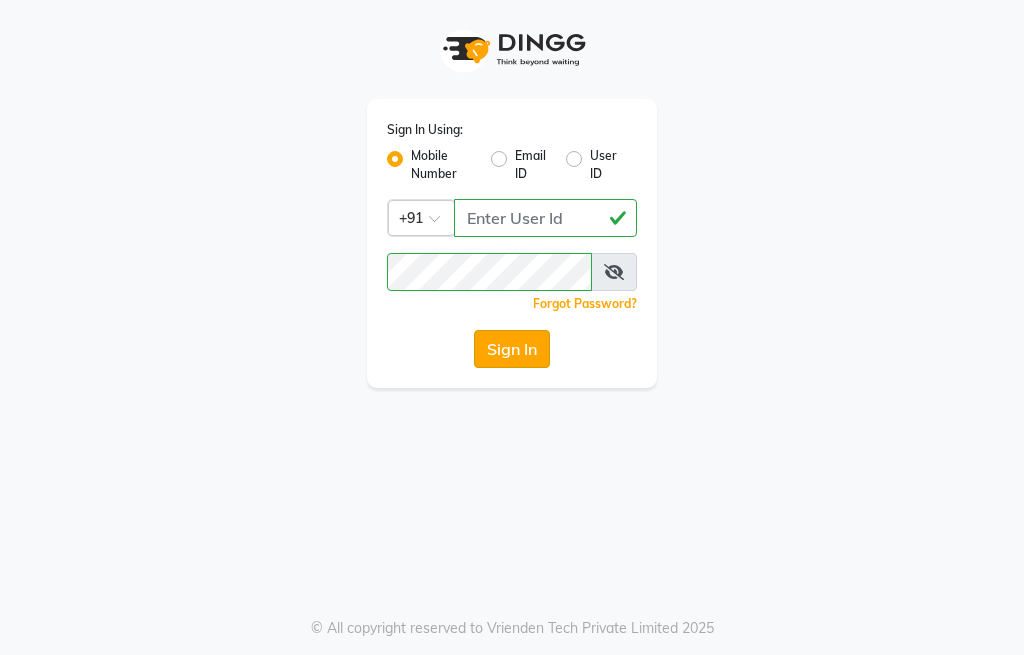 click on "Sign In" 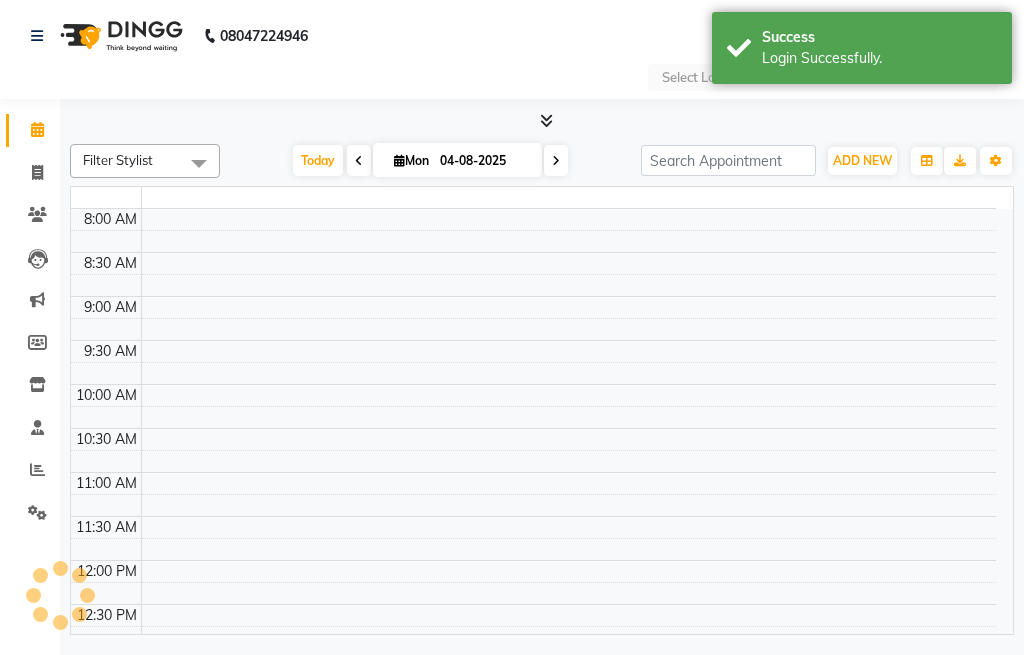 select on "en" 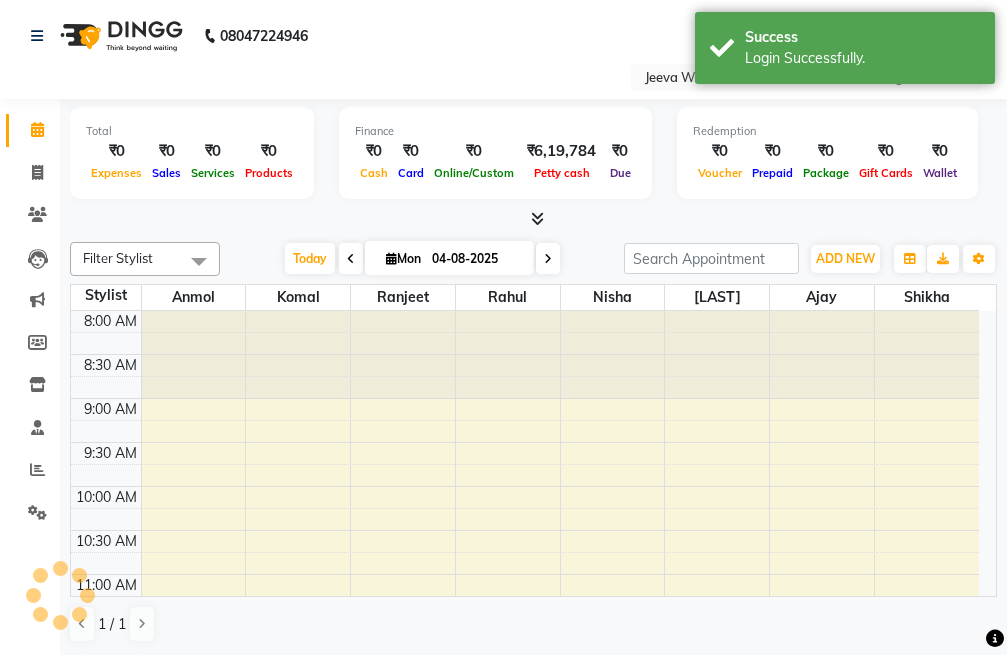 scroll, scrollTop: 0, scrollLeft: 0, axis: both 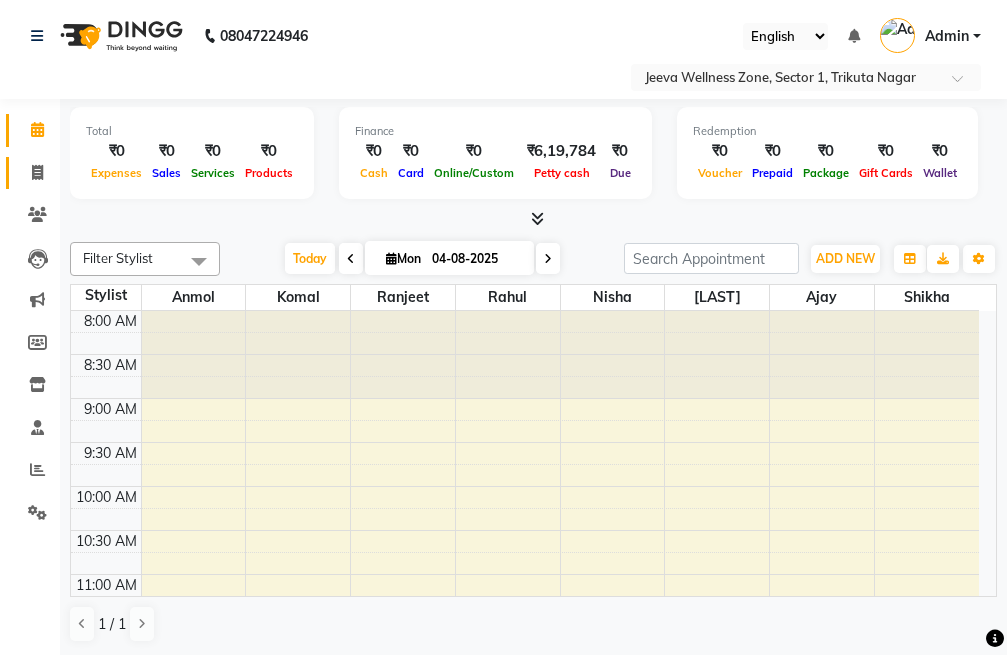 click 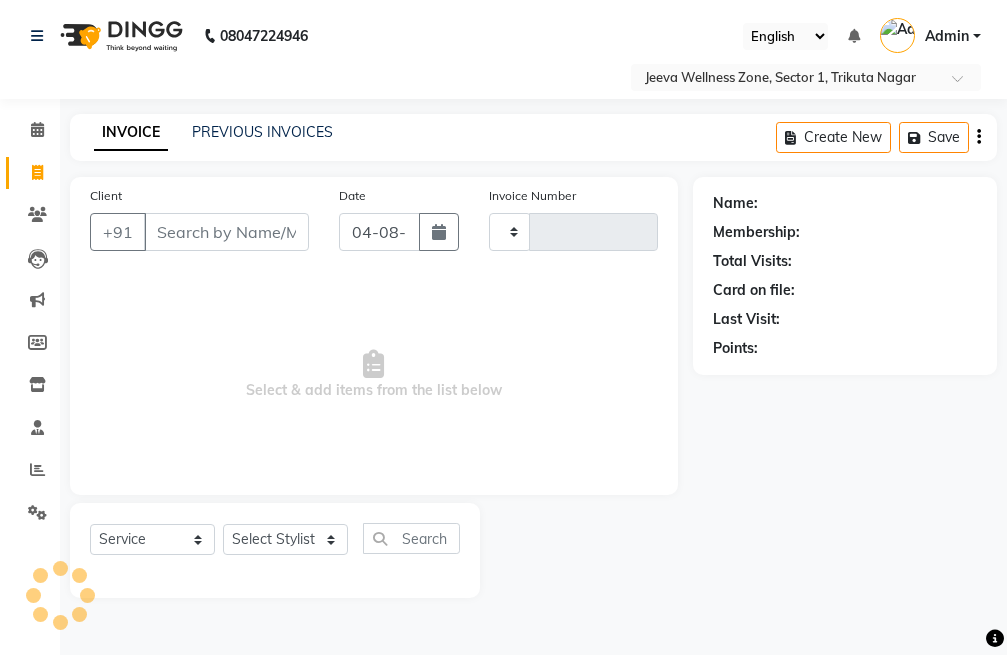 type on "0411" 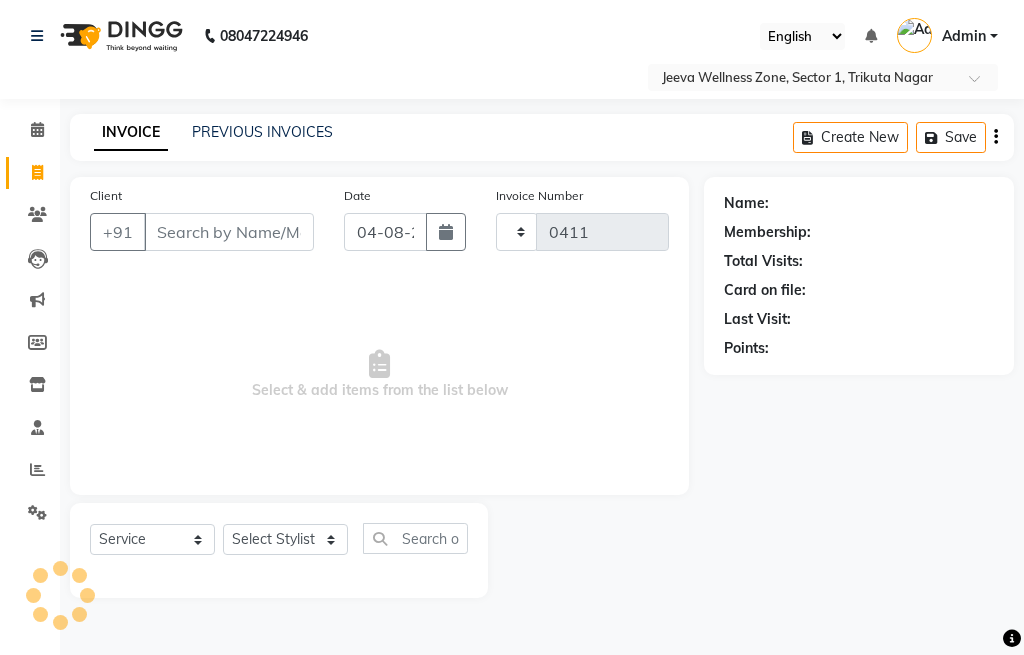 select on "6899" 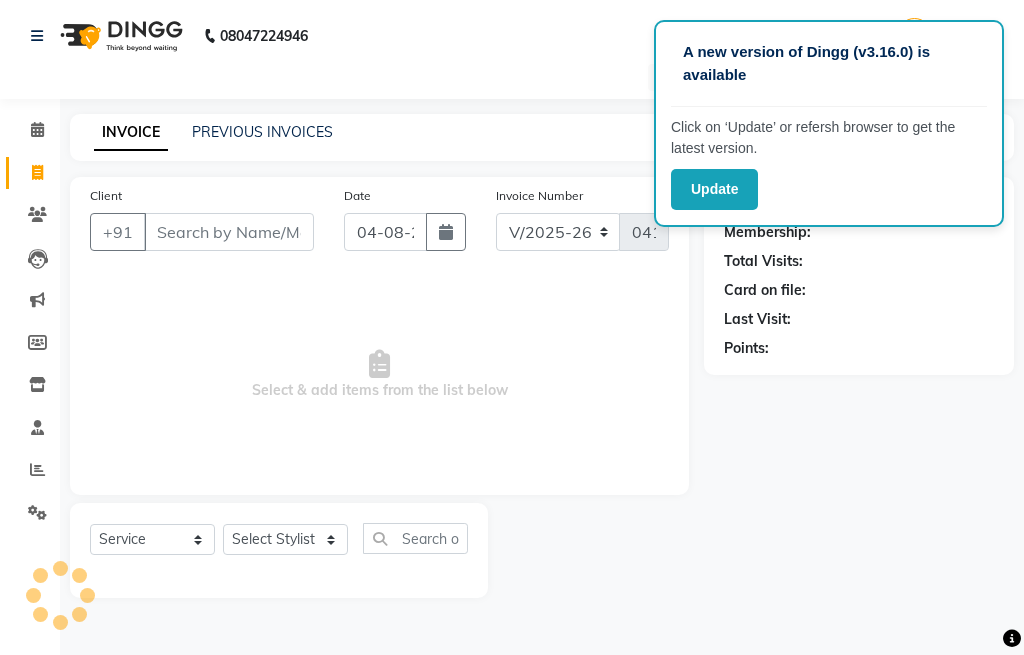 click on "Client" at bounding box center [229, 232] 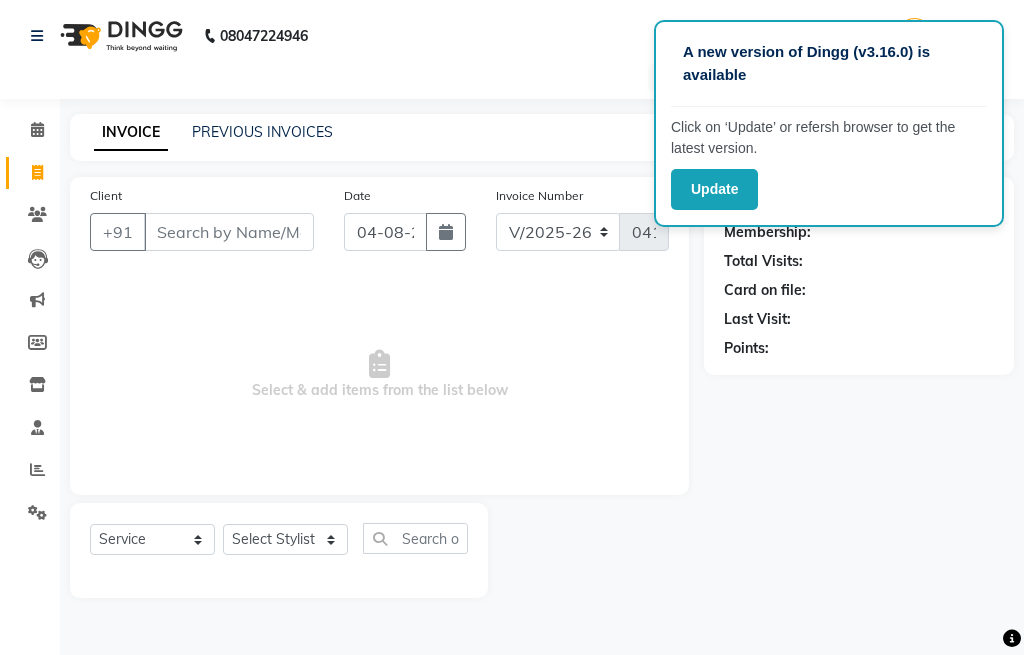 click on "Client" at bounding box center (229, 232) 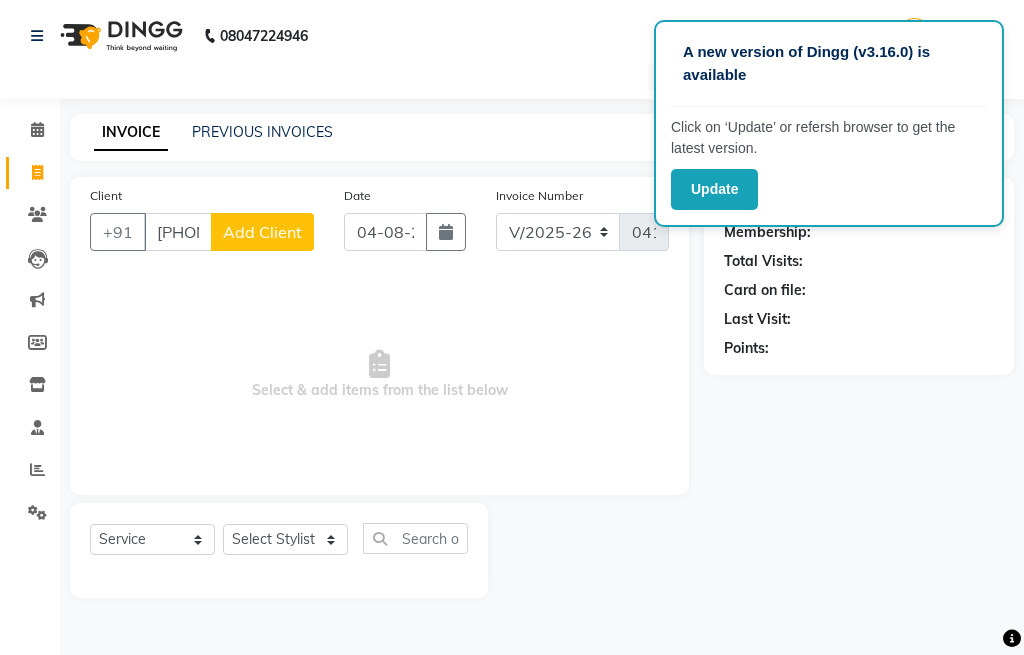type on "9103773024" 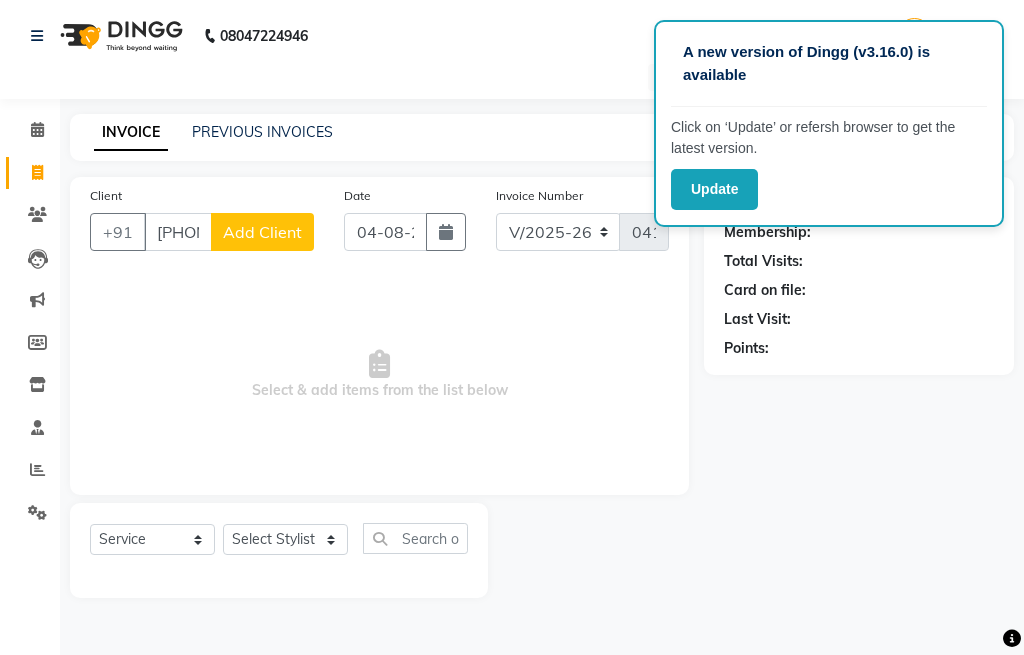 click on "Add Client" 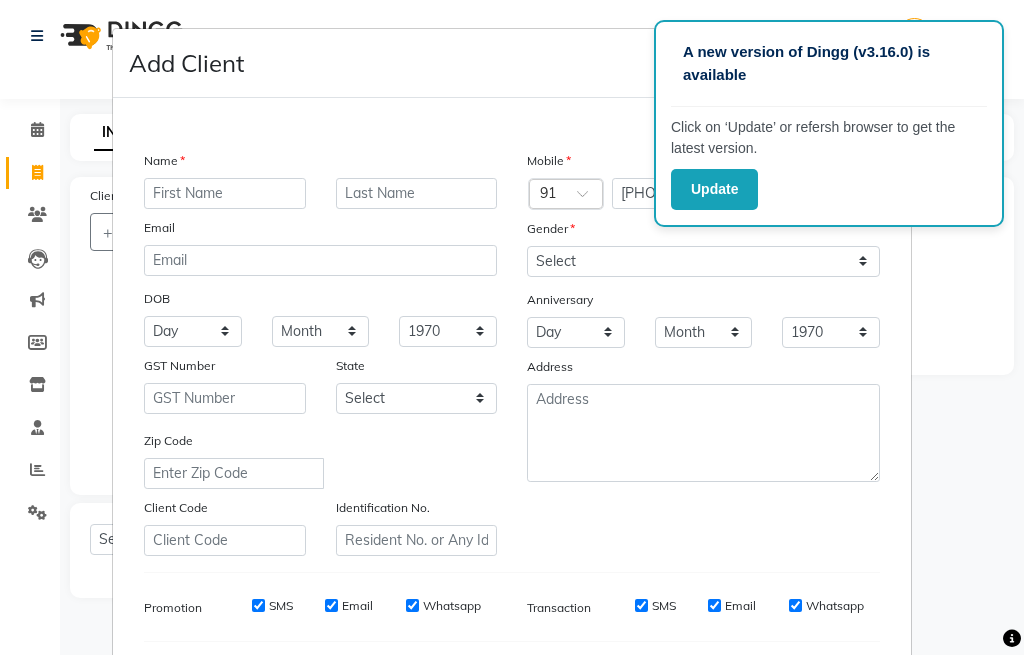 click at bounding box center (225, 193) 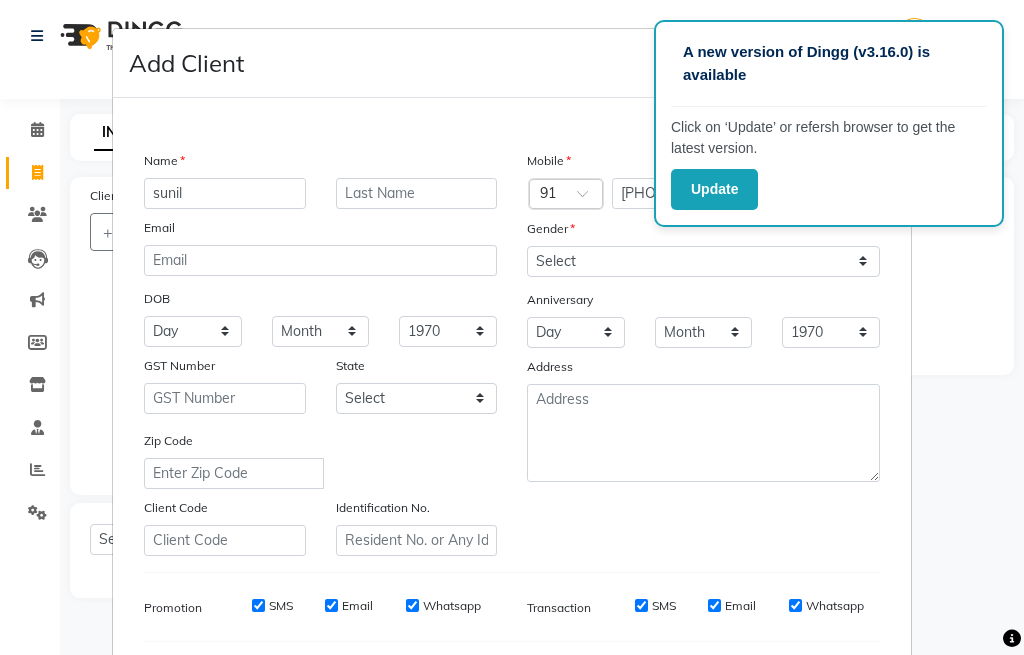 type on "sunil" 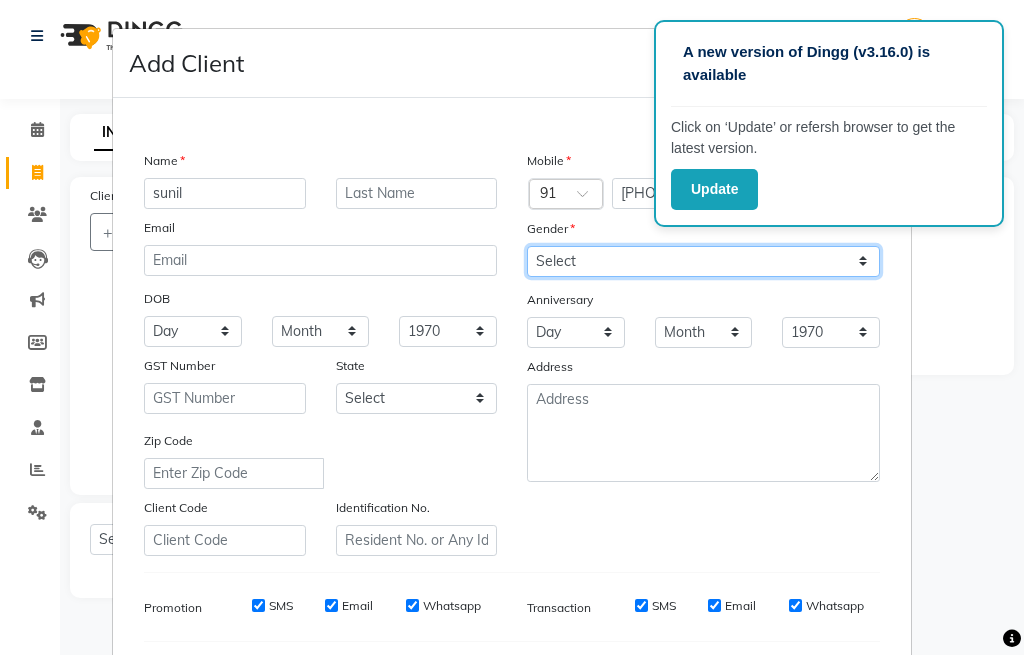 click on "Select Male Female Other Prefer Not To Say" at bounding box center (703, 261) 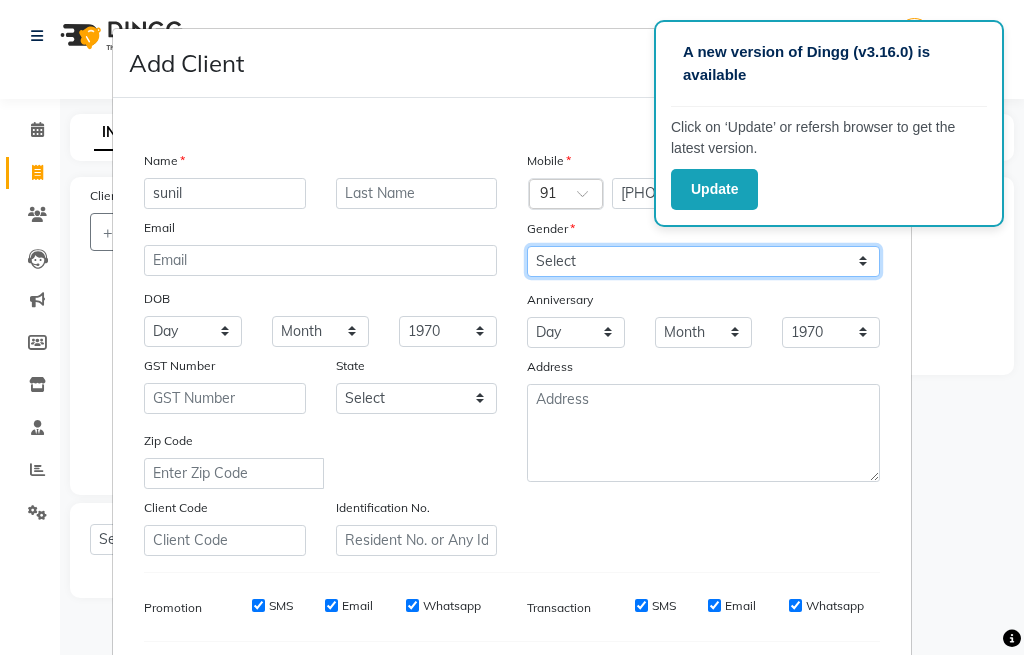 select on "male" 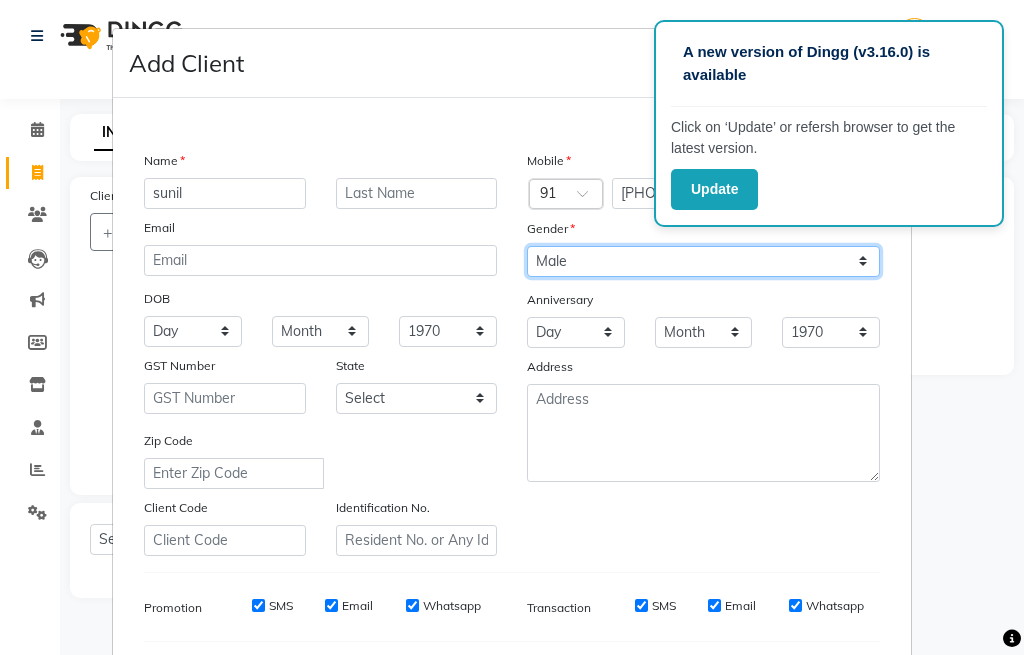 click on "Select Male Female Other Prefer Not To Say" at bounding box center [703, 261] 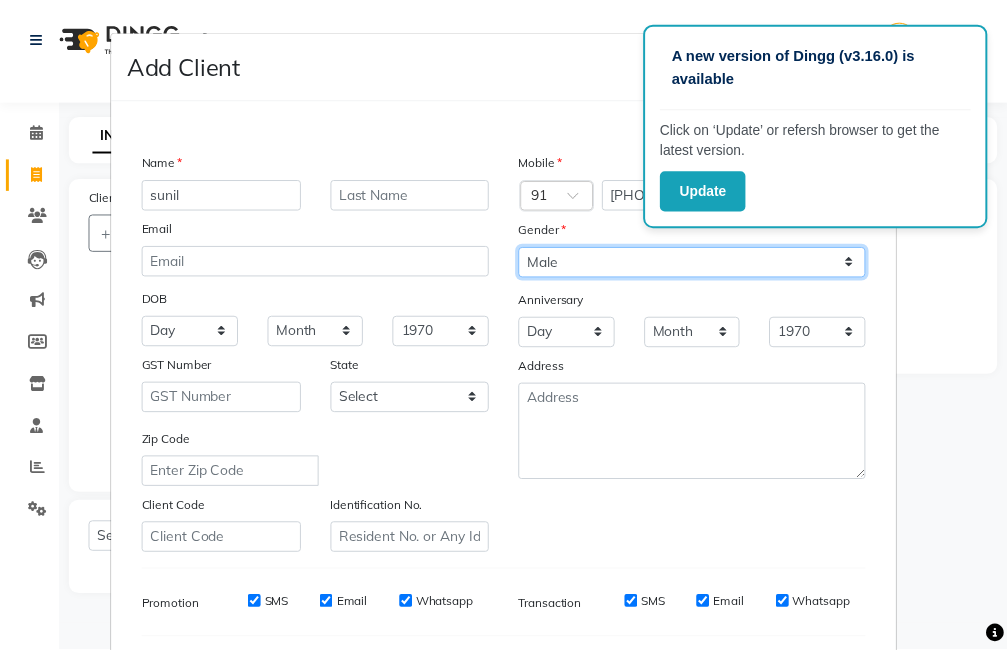 scroll, scrollTop: 268, scrollLeft: 0, axis: vertical 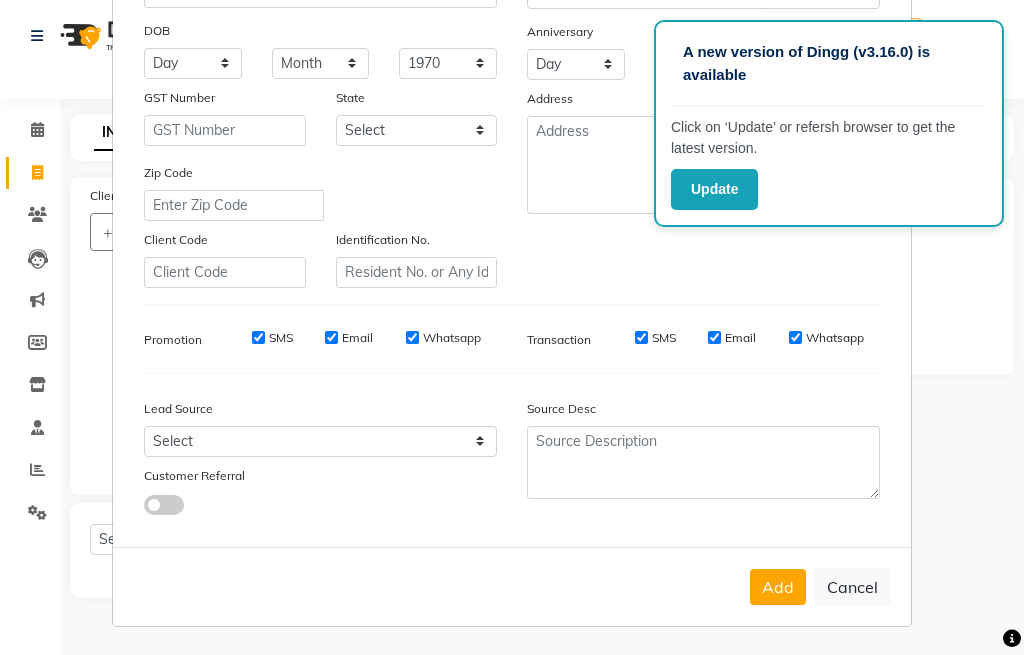 drag, startPoint x: 780, startPoint y: 589, endPoint x: 747, endPoint y: 578, distance: 34.785053 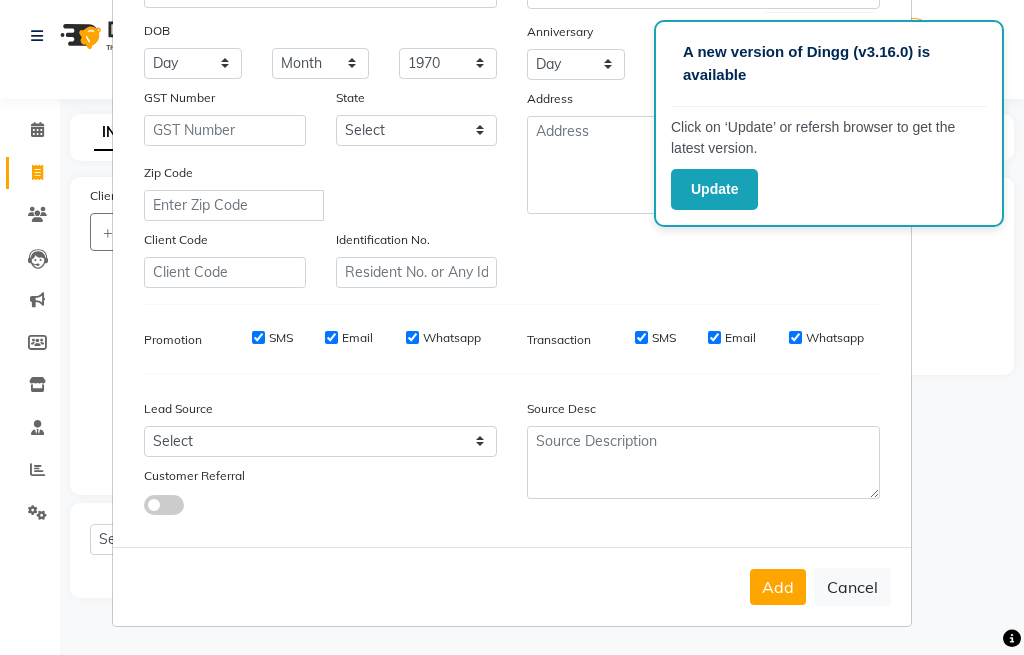 click on "Add" at bounding box center (778, 587) 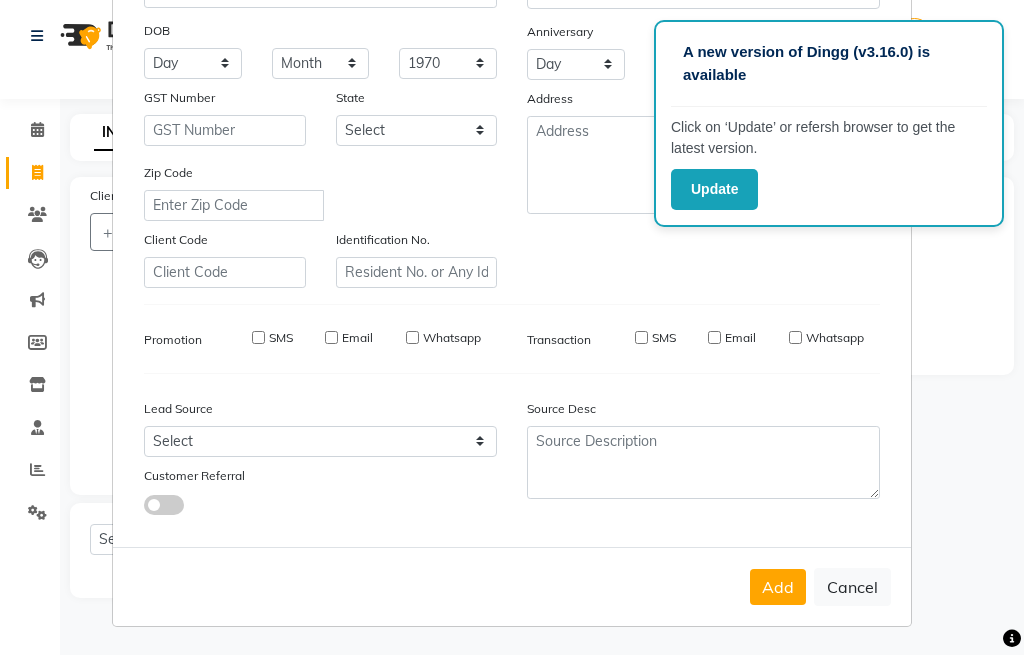 type 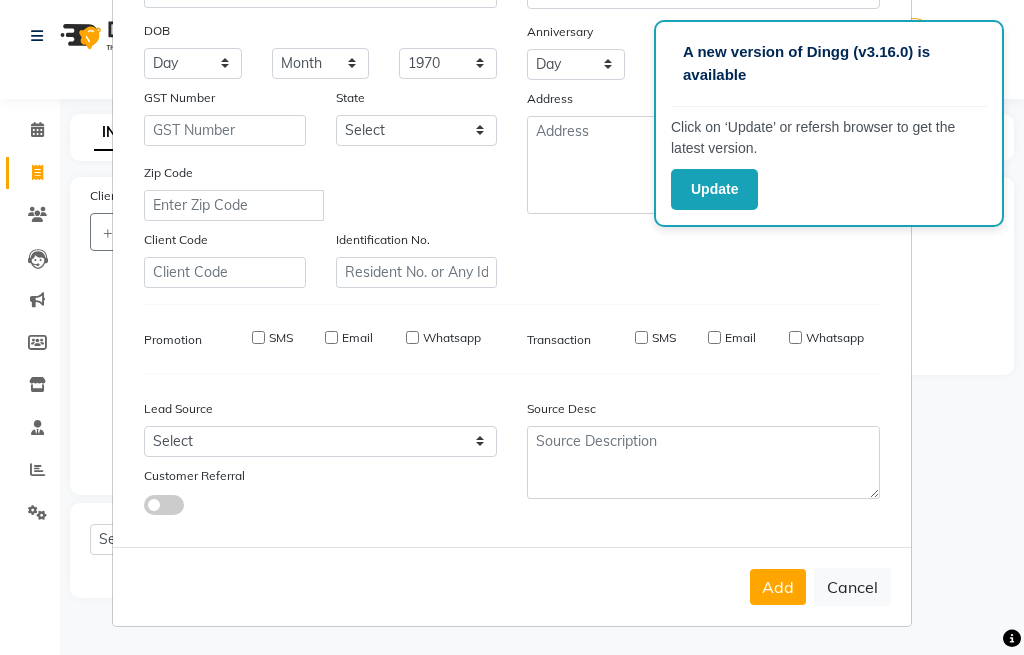 select 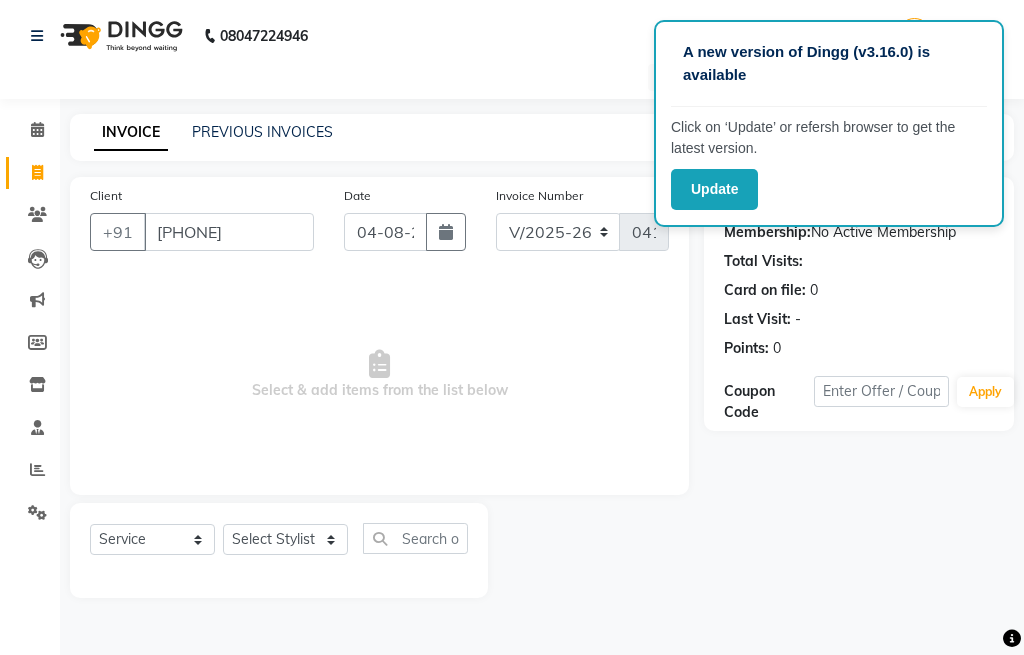 click on "A new version of Dingg (v3.16.0) is available  Click on ‘Update’ or refersh browser to get the latest version.  Update" 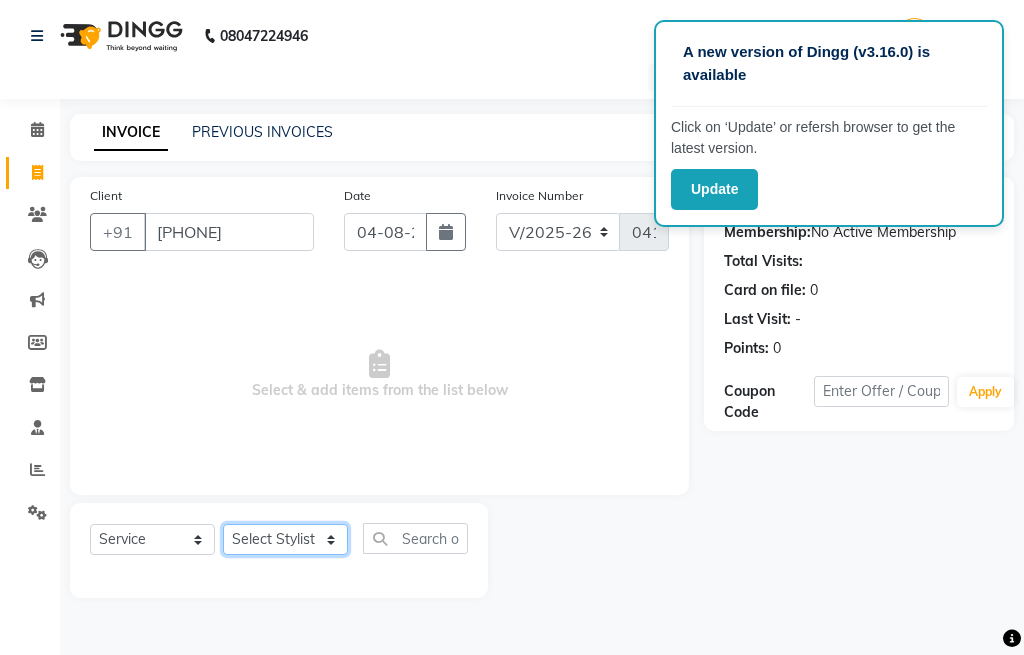 click on "Select Stylist [FIRST] [LAST] [FIRST] [LAST] [FIRST] [LAST] [FIRST] [LAST] [FIRST] [LAST] [FIRST] [LAST] [FIRST] [LAST]" 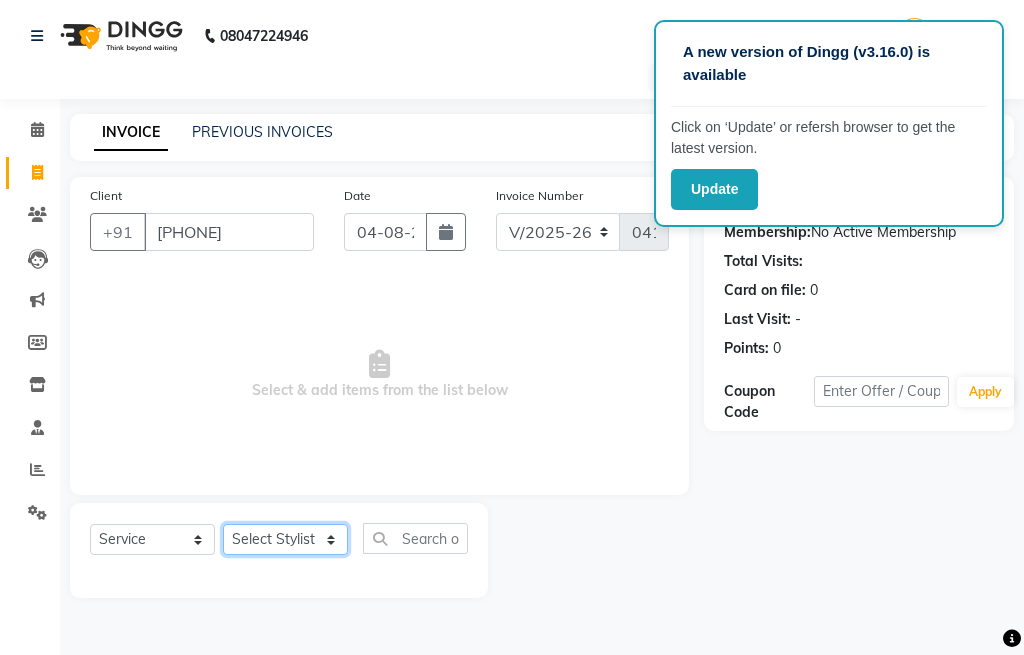select on "85169" 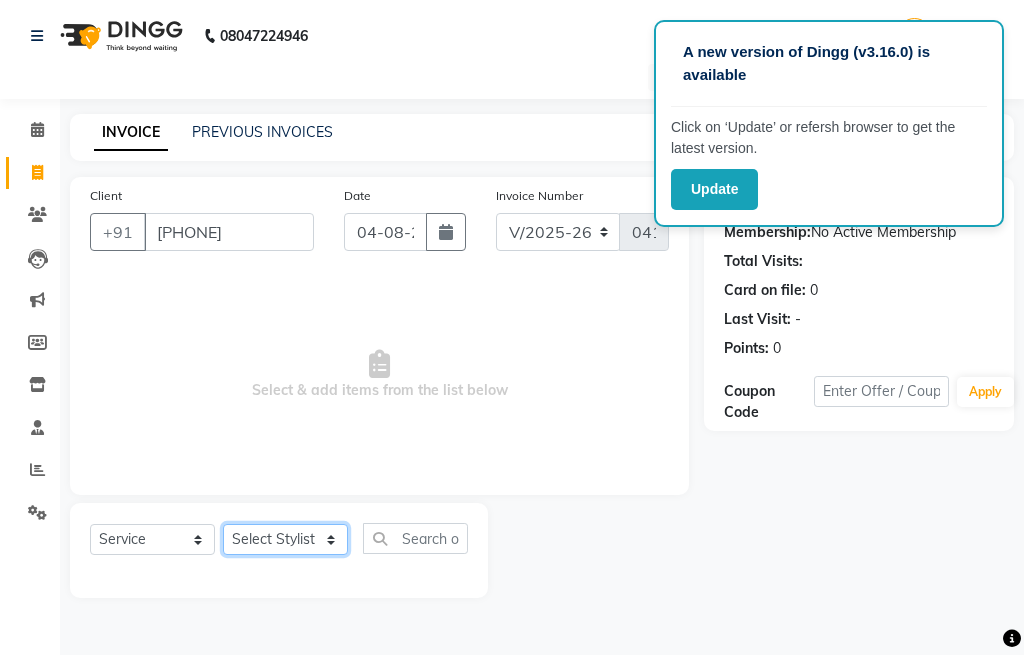 click on "Select Stylist [FIRST] [LAST] [FIRST] [LAST] [FIRST] [LAST] [FIRST] [LAST] [FIRST] [LAST] [FIRST] [LAST] [FIRST] [LAST]" 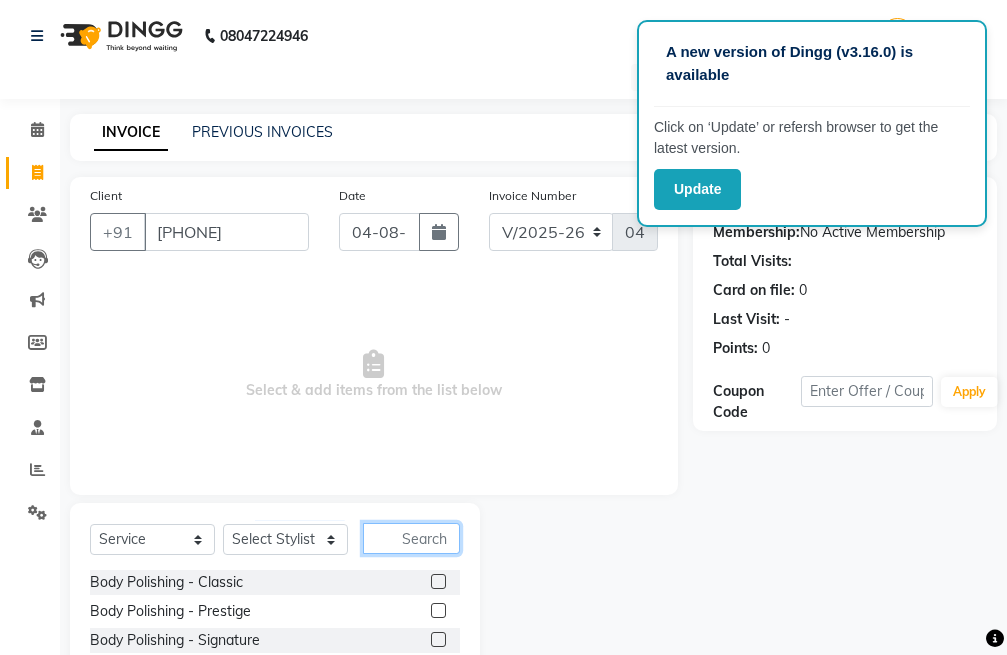 click 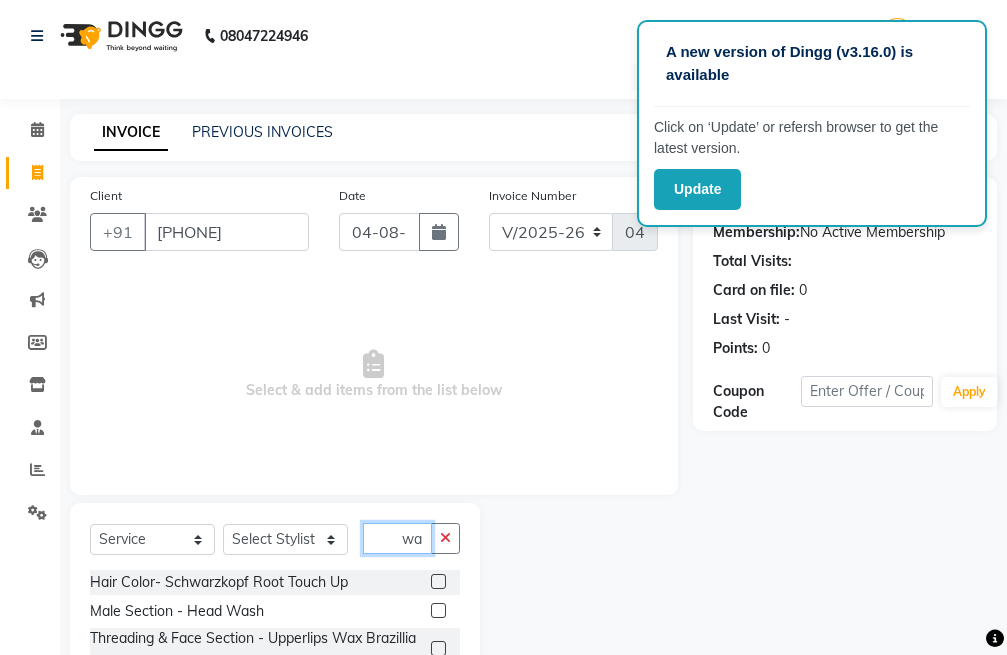 type on "w" 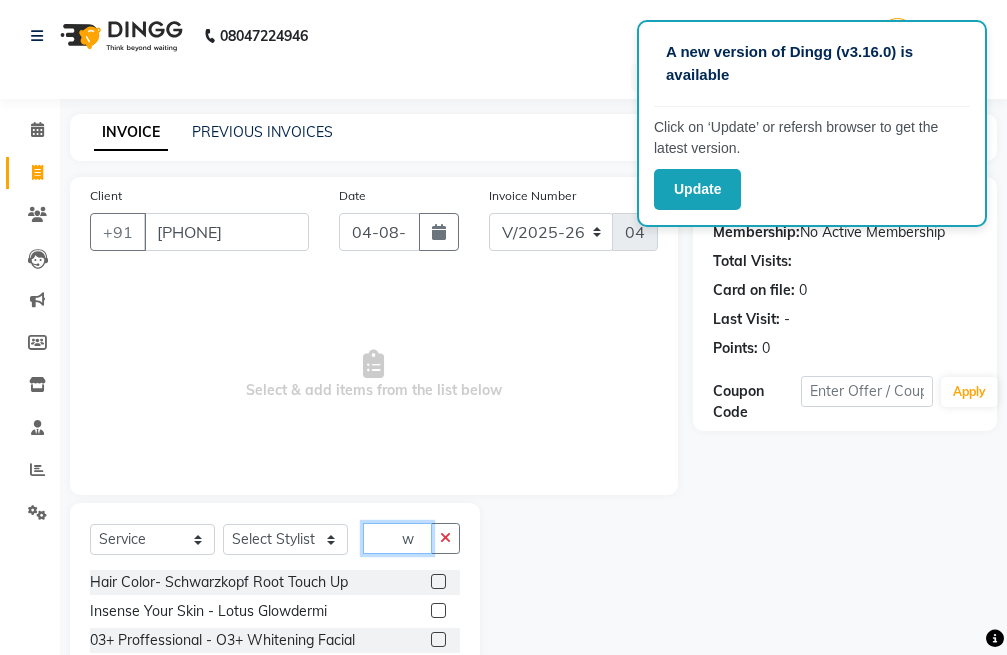 type 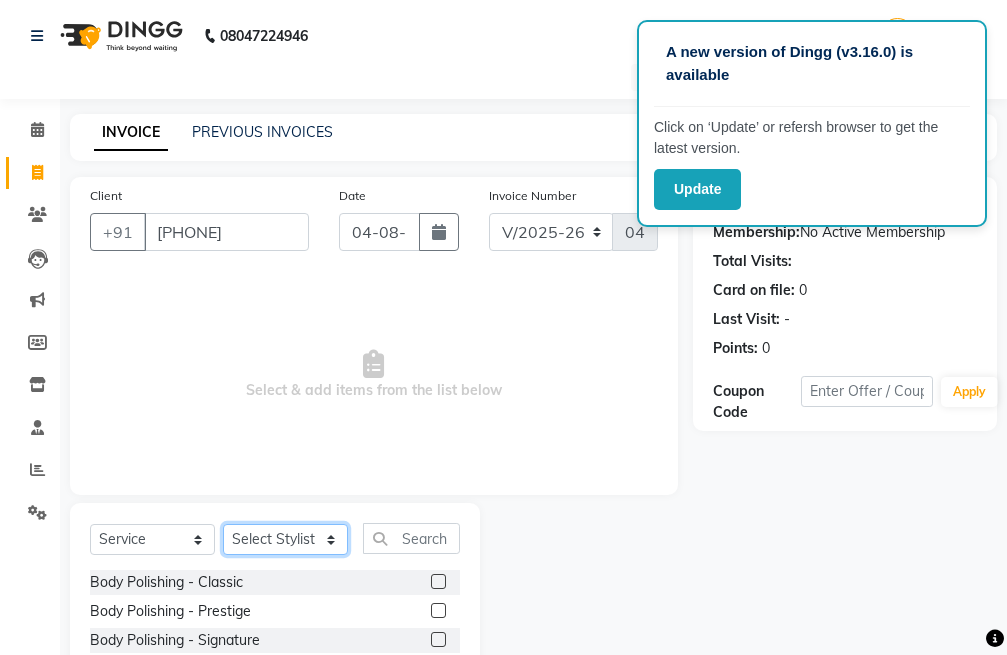 click on "Select Stylist [FIRST] [LAST] [FIRST] [LAST] [FIRST] [LAST] [FIRST] [LAST] [FIRST] [LAST] [FIRST] [LAST] [FIRST] [LAST]" 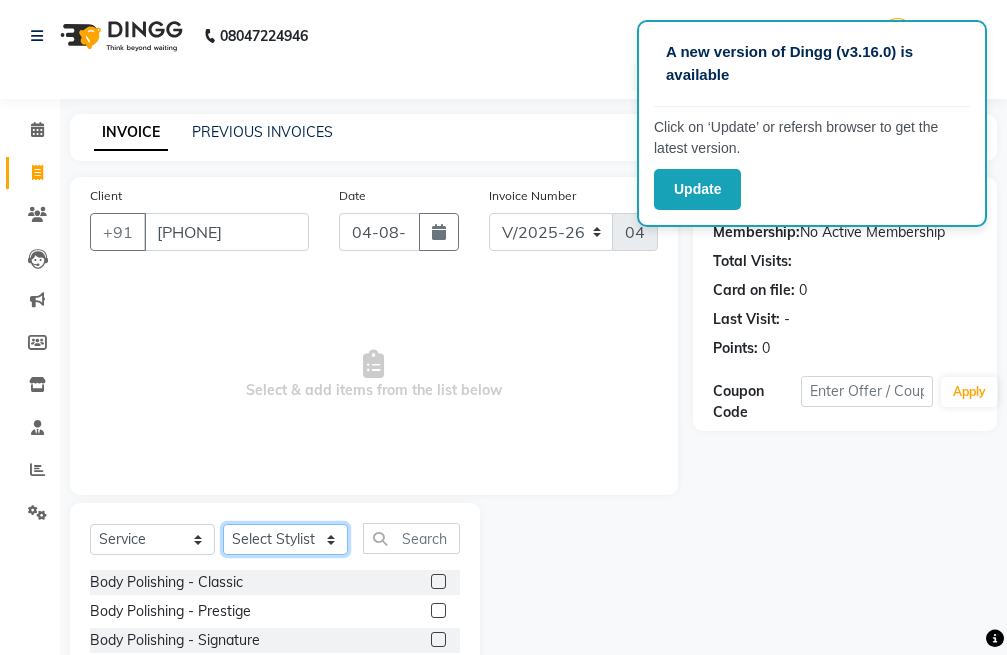 select on "88049" 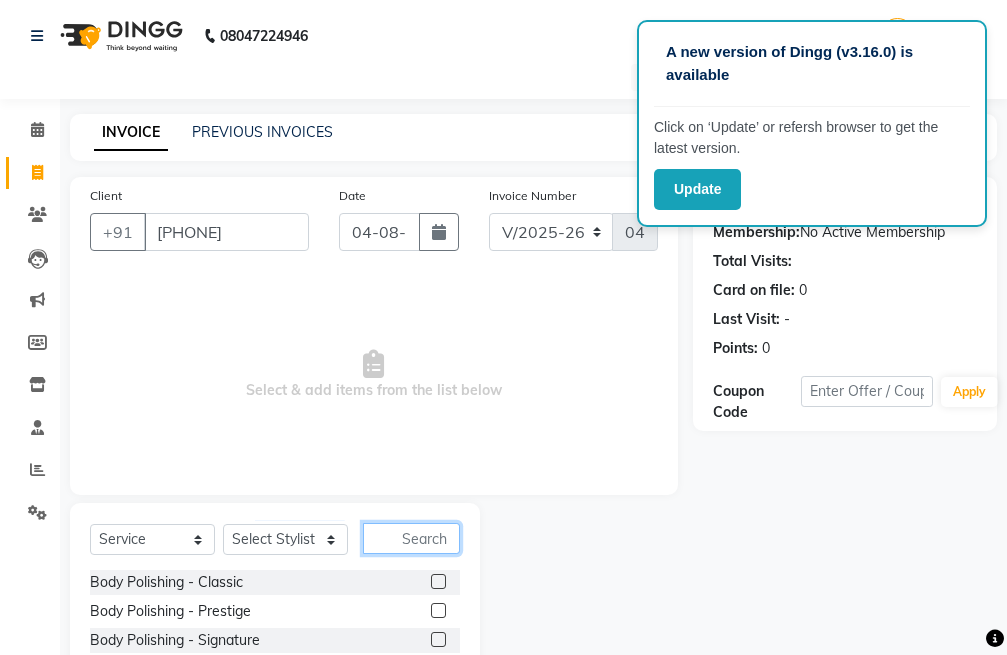 click 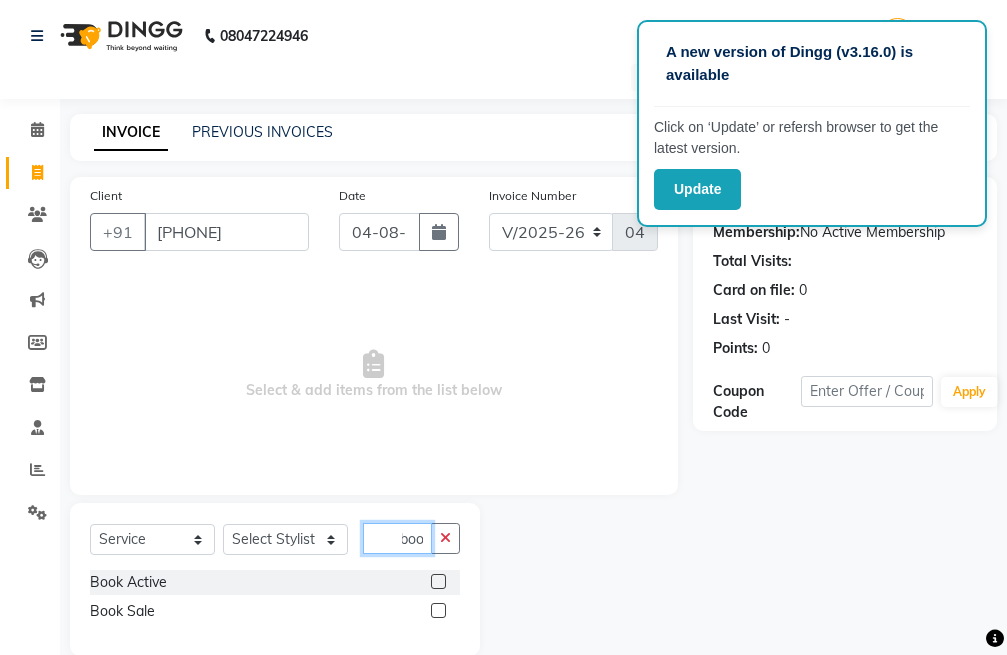 scroll, scrollTop: 0, scrollLeft: 9, axis: horizontal 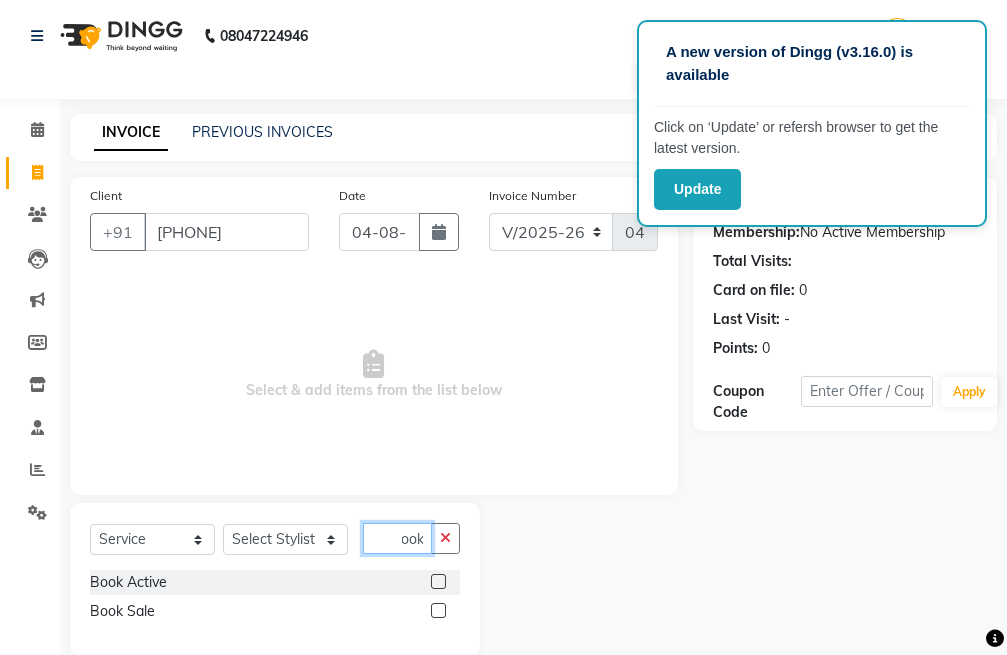 type on "book" 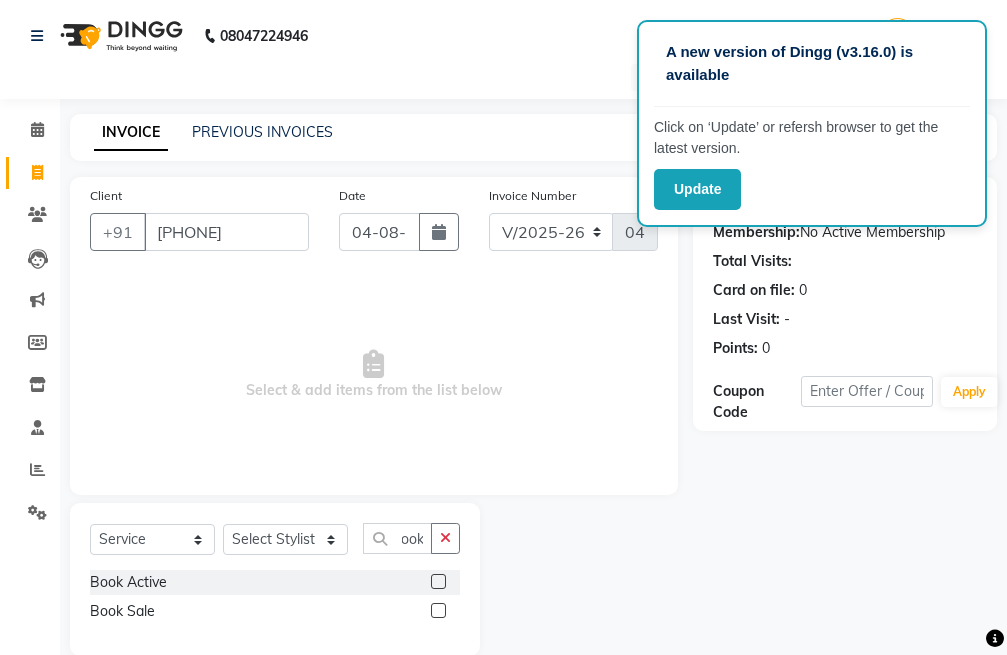 scroll, scrollTop: 0, scrollLeft: 0, axis: both 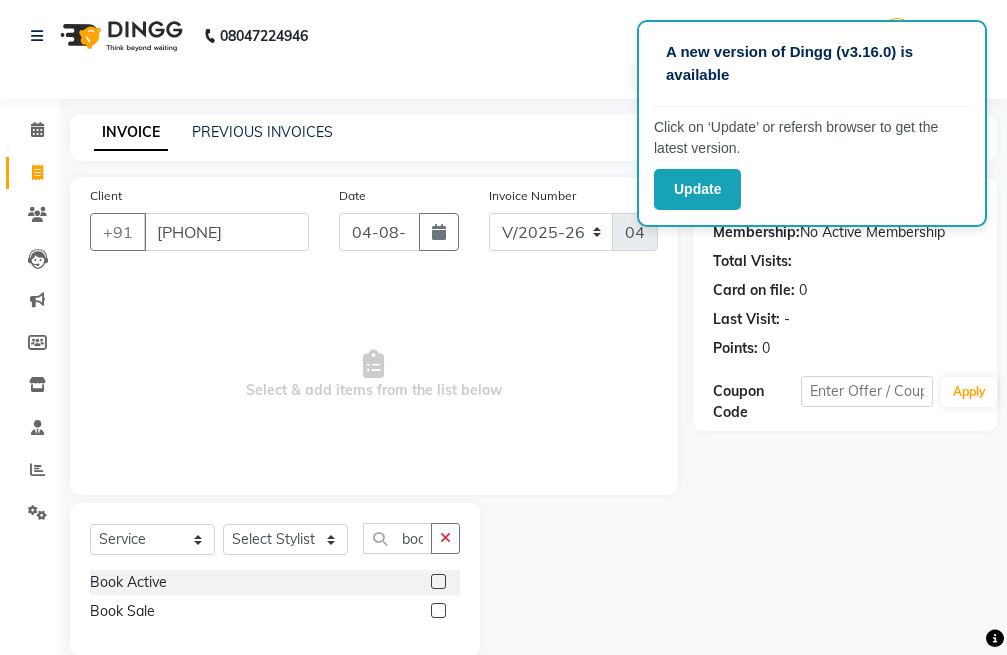 click 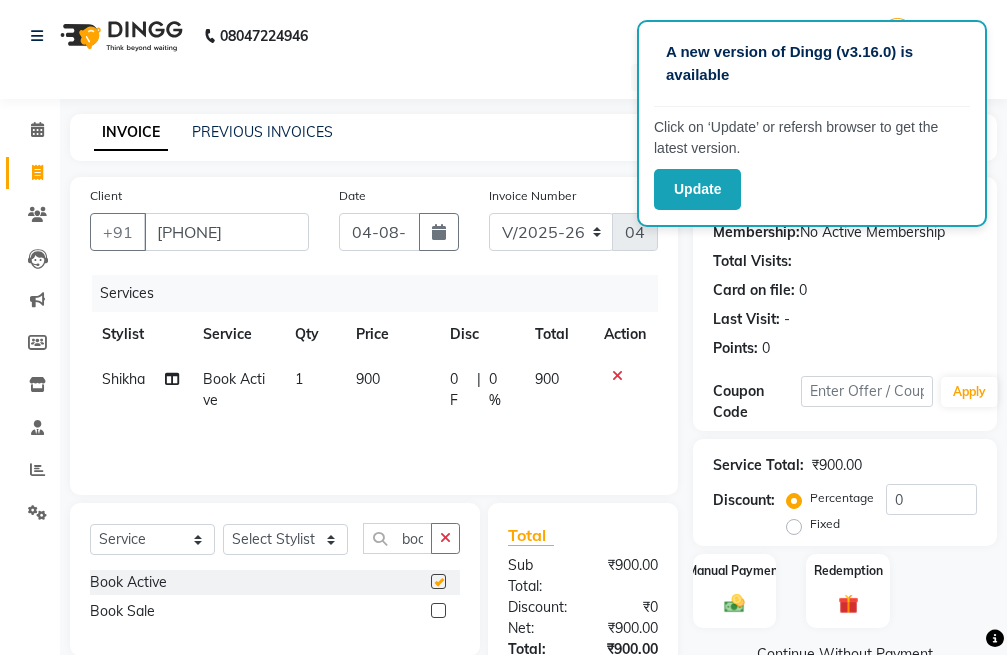 checkbox on "false" 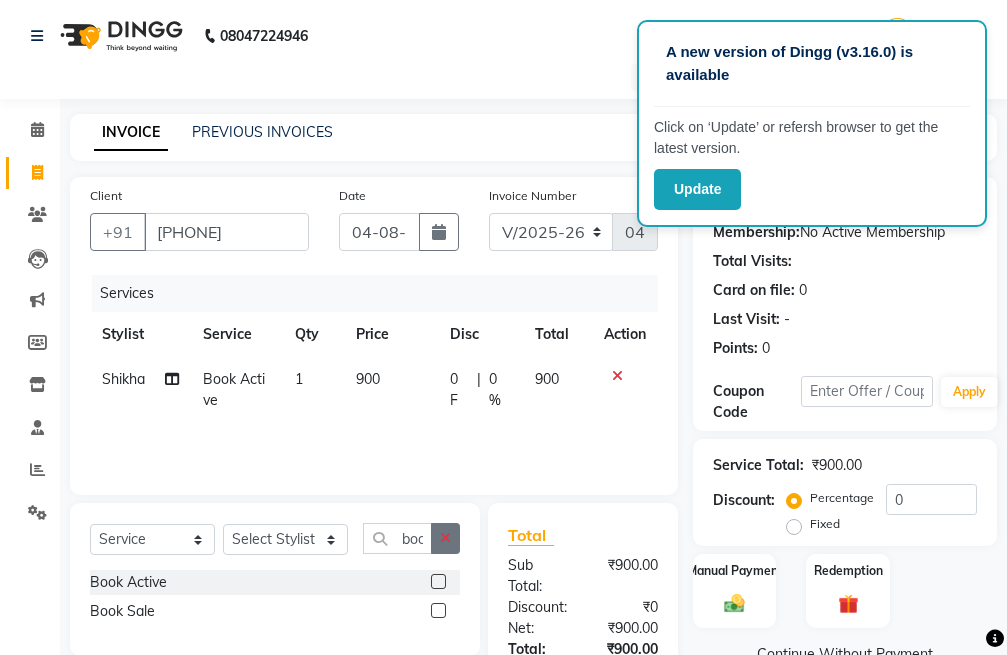 click 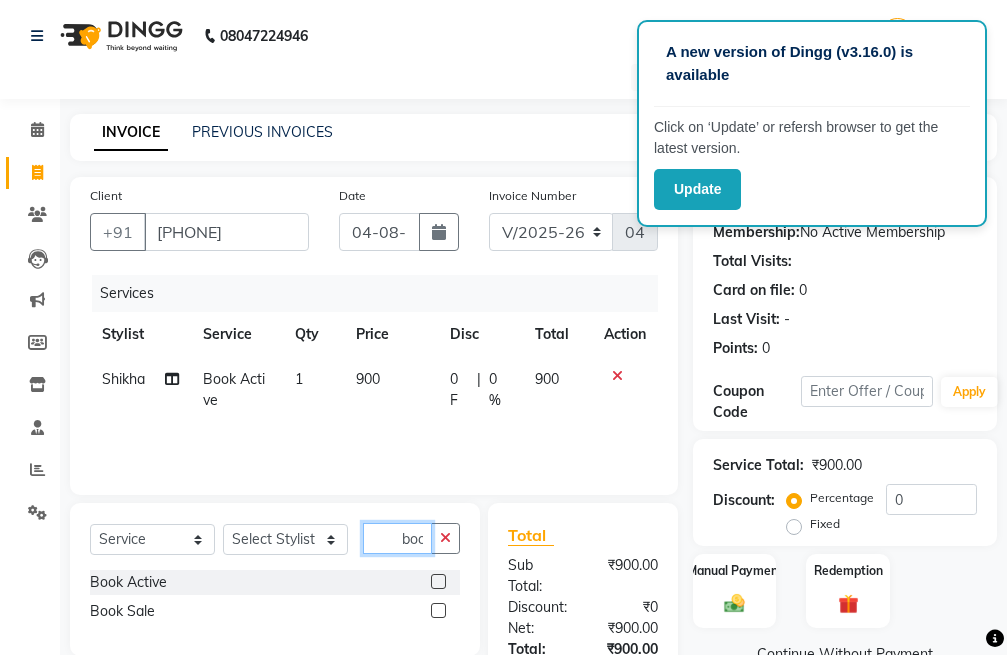 type 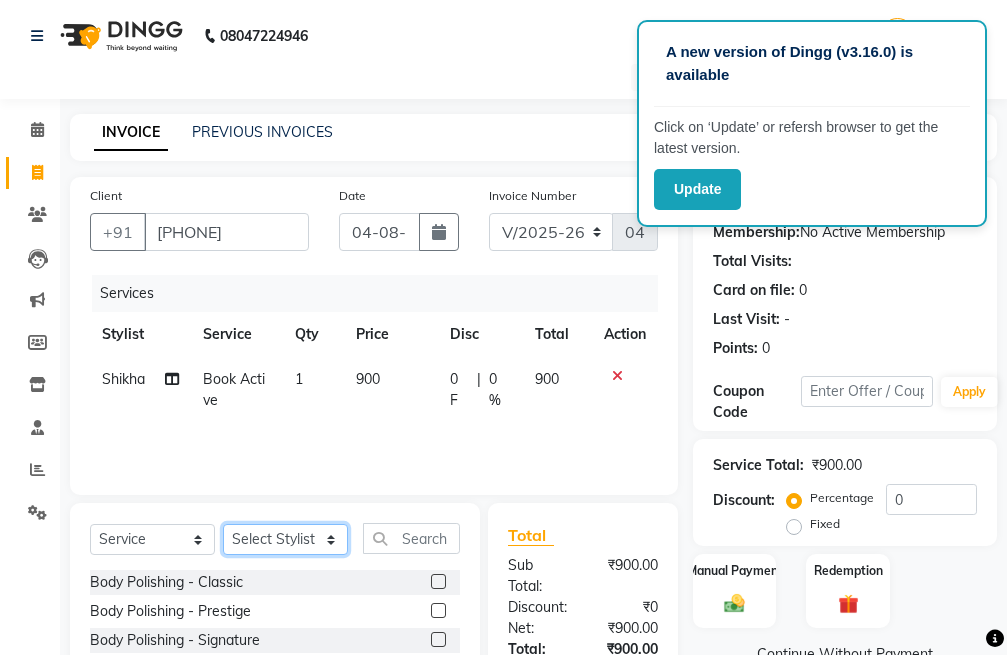 click on "Select Stylist [FIRST] [LAST] [FIRST] [LAST] [FIRST] [LAST] [FIRST] [LAST] [FIRST] [LAST] [FIRST] [LAST] [FIRST] [LAST]" 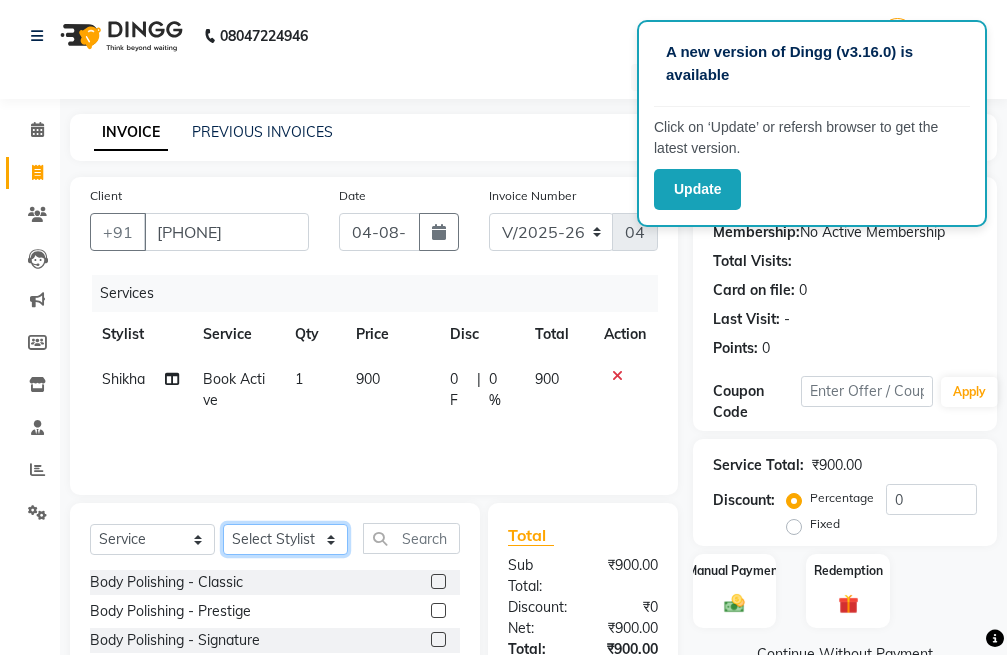 select on "83618" 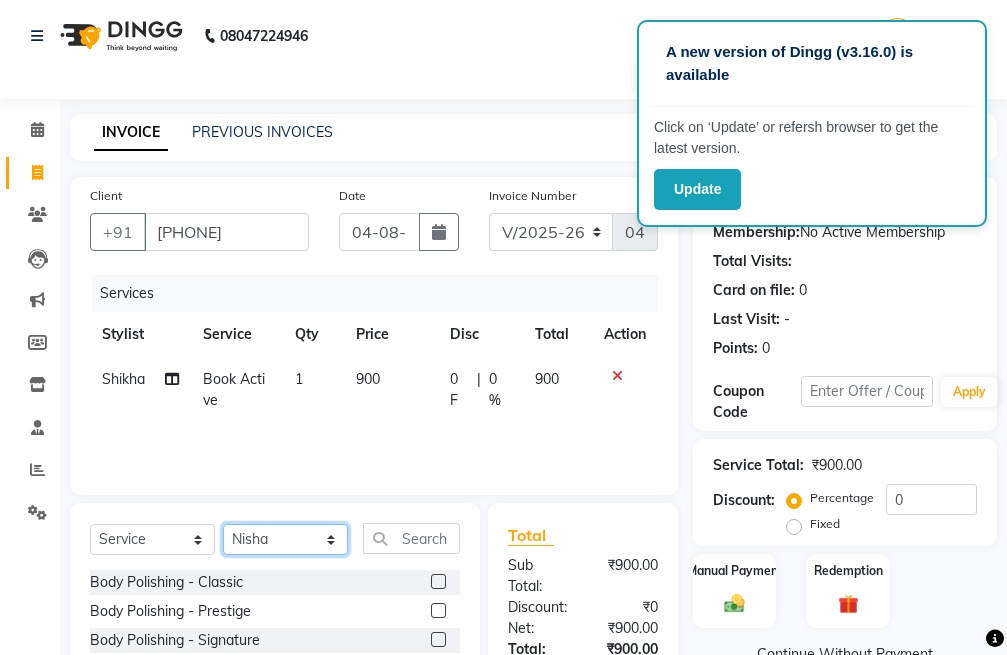 click on "Select Stylist [FIRST] [LAST] [FIRST] [LAST] [FIRST] [LAST] [FIRST] [LAST] [FIRST] [LAST] [FIRST] [LAST] [FIRST] [LAST]" 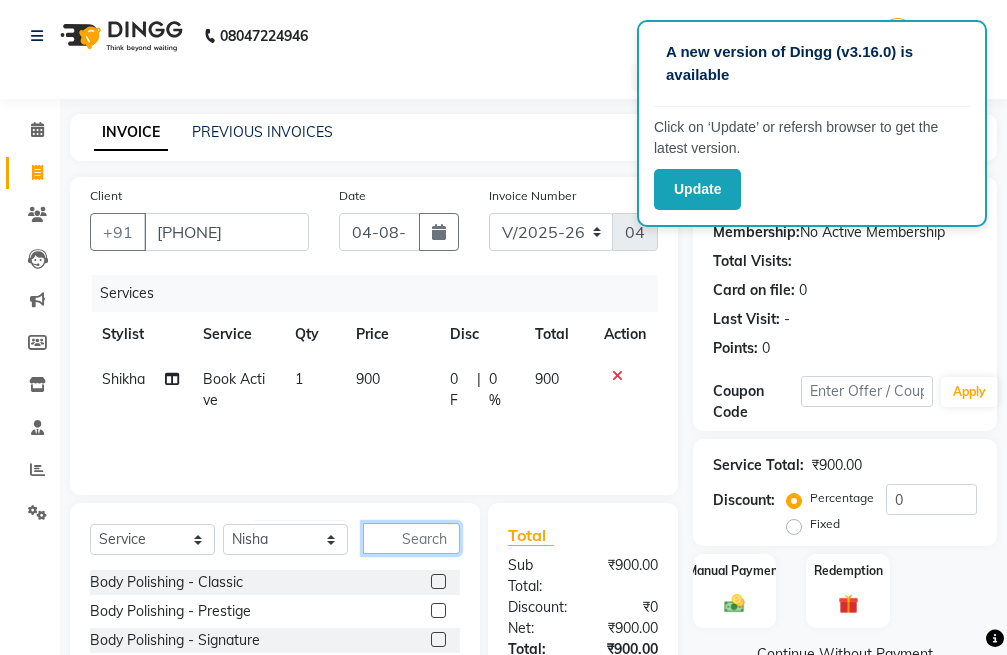 click 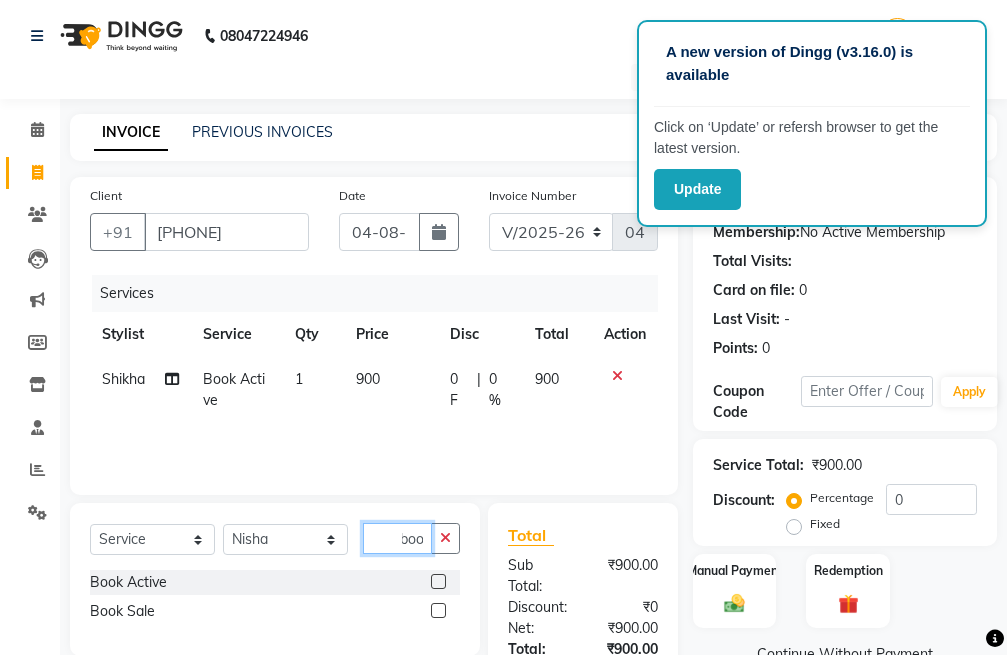 scroll, scrollTop: 0, scrollLeft: 9, axis: horizontal 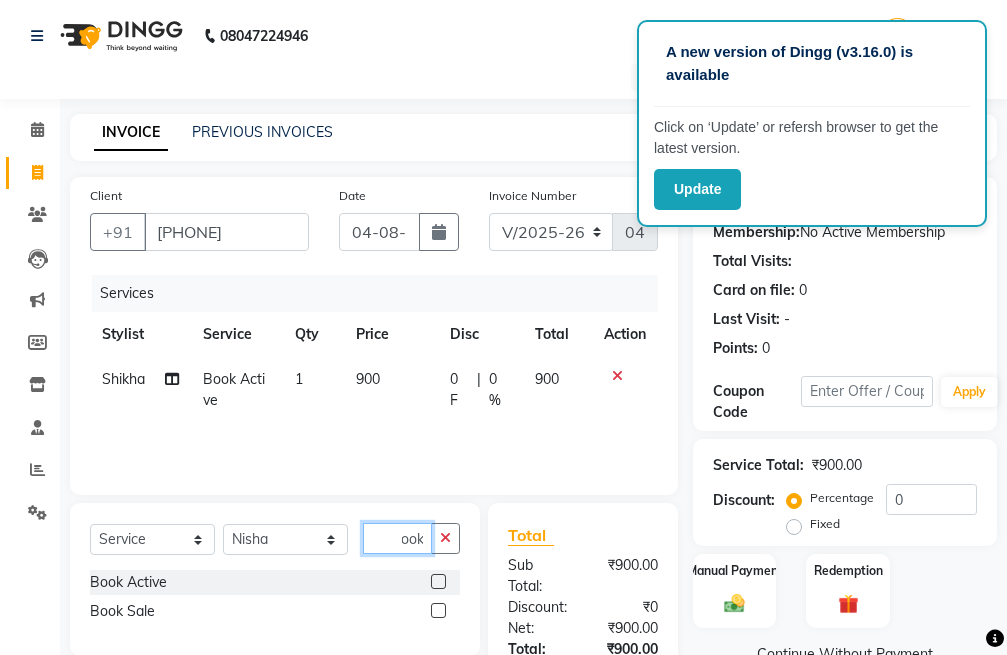 type on "book" 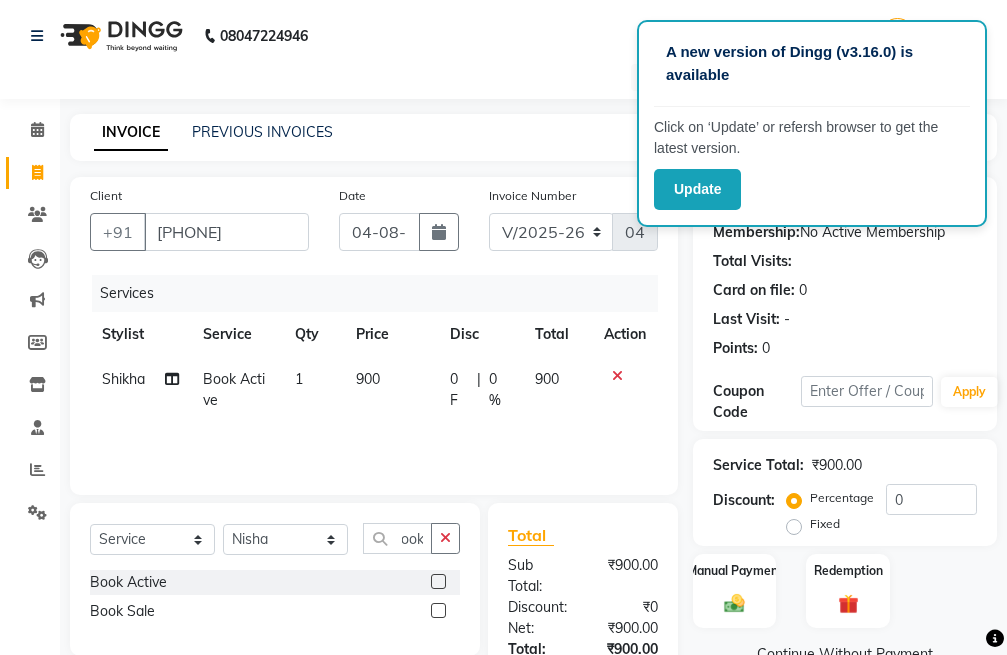 scroll, scrollTop: 0, scrollLeft: 0, axis: both 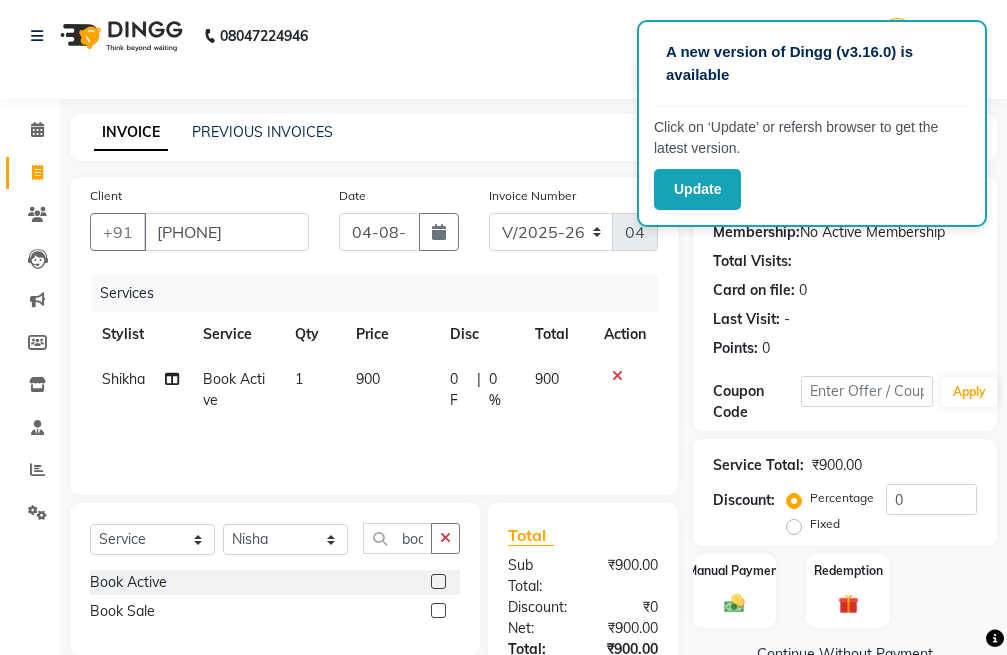 click 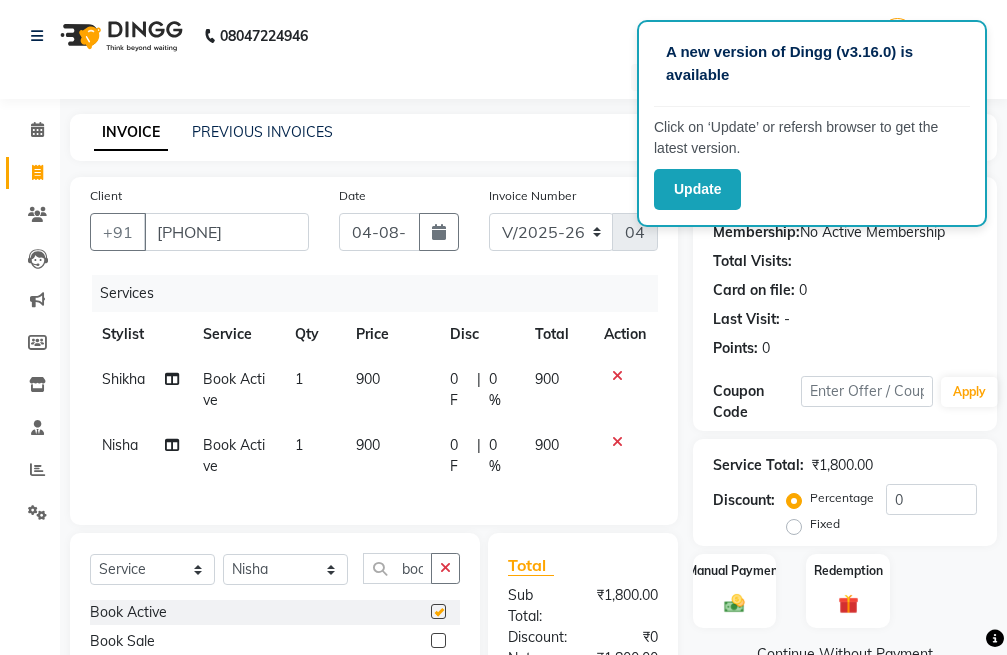 checkbox on "false" 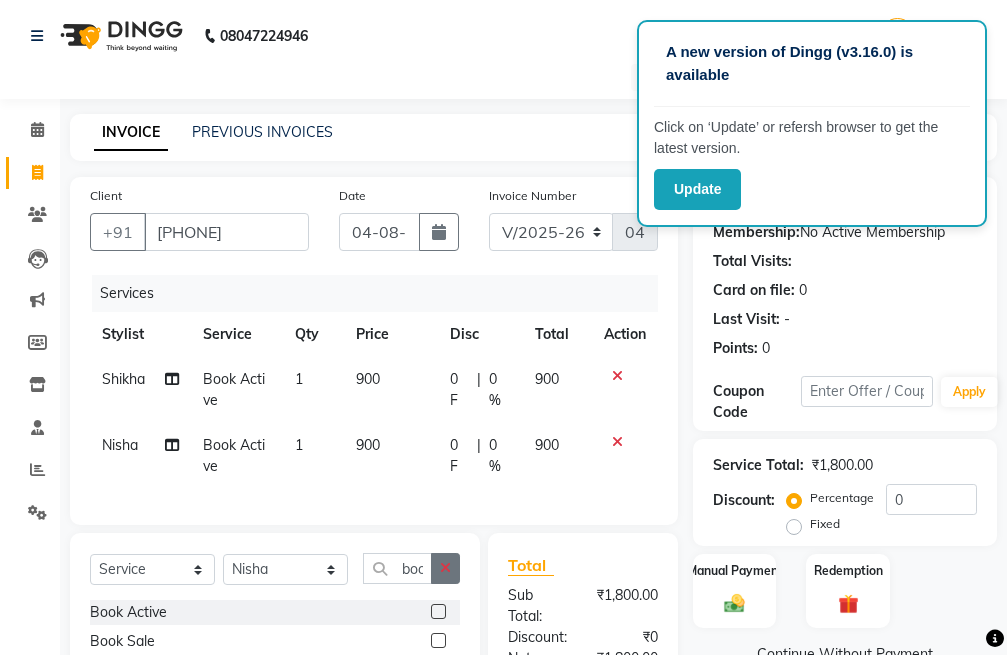 click 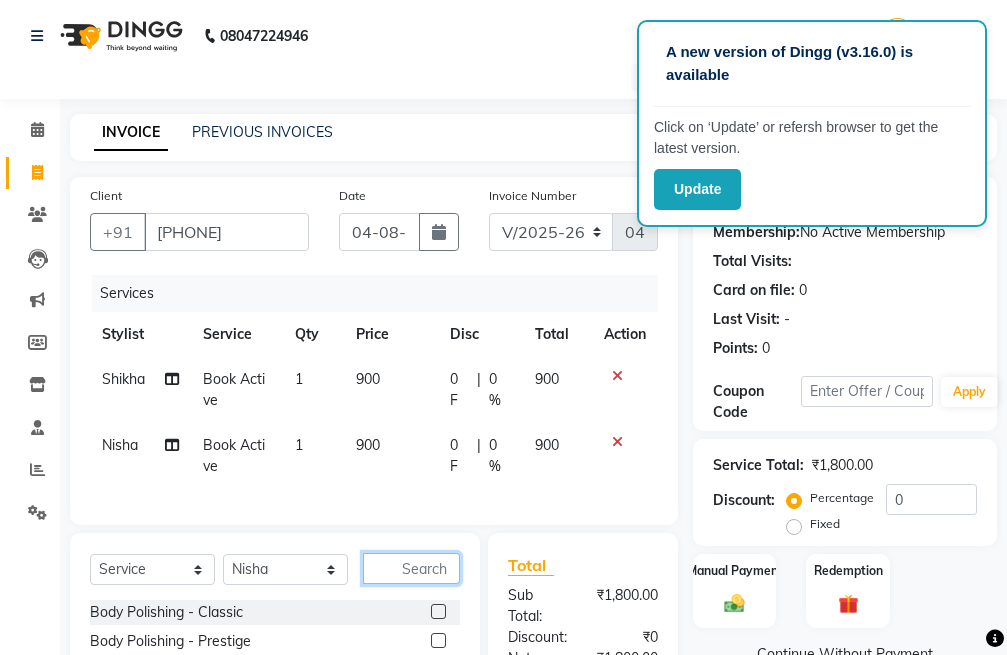 click 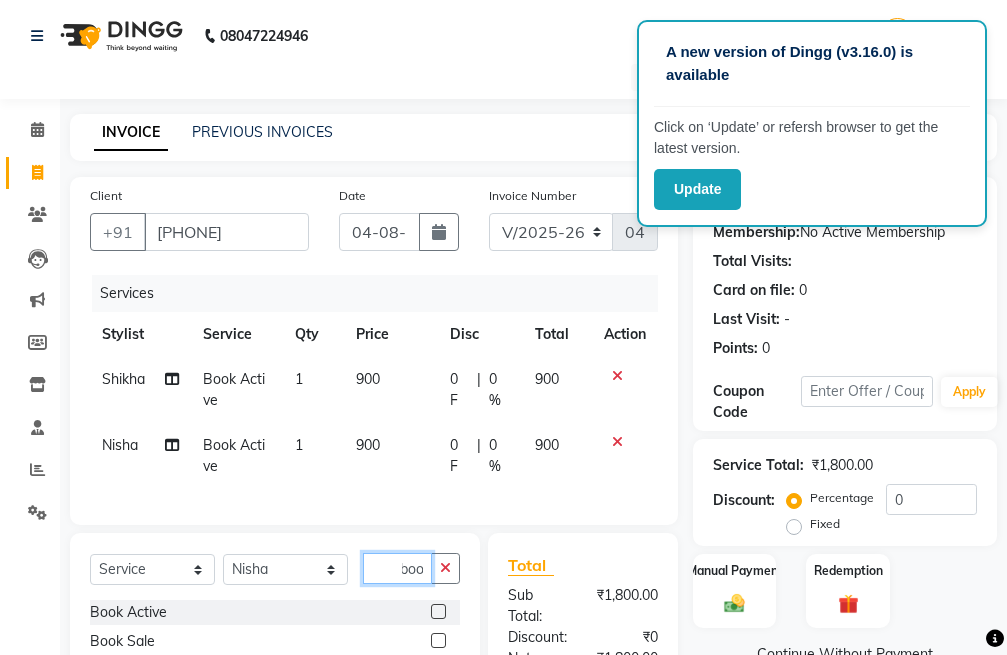 scroll, scrollTop: 0, scrollLeft: 9, axis: horizontal 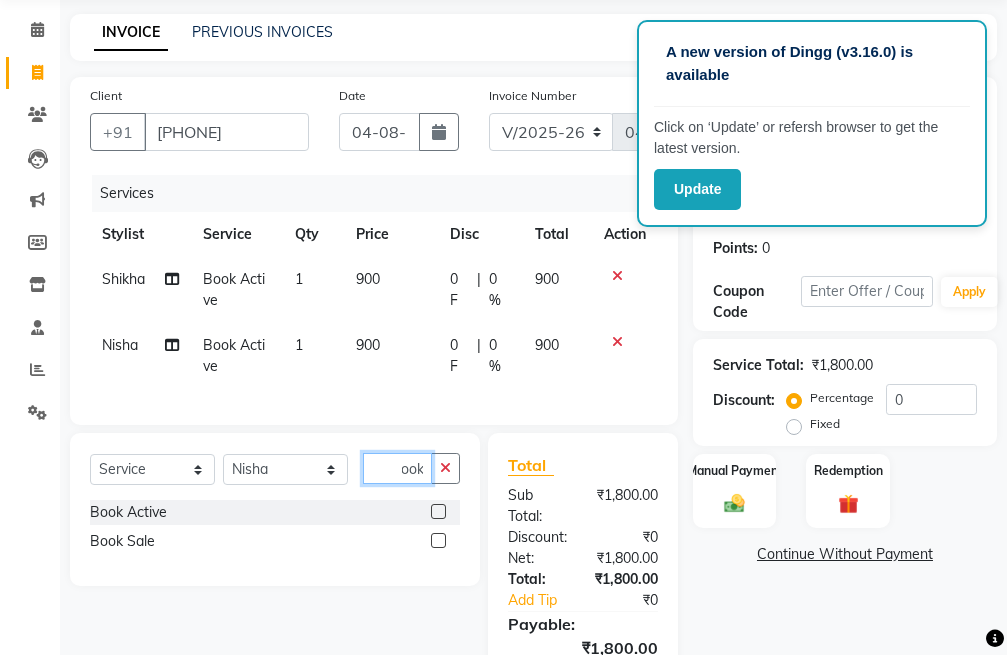 type on "book" 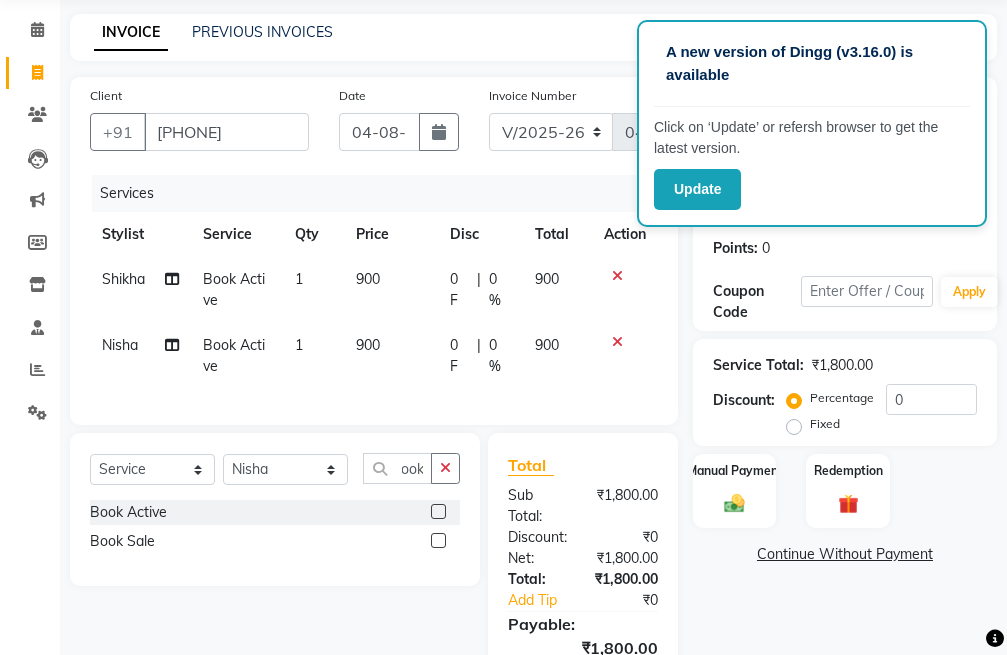 scroll, scrollTop: 0, scrollLeft: 0, axis: both 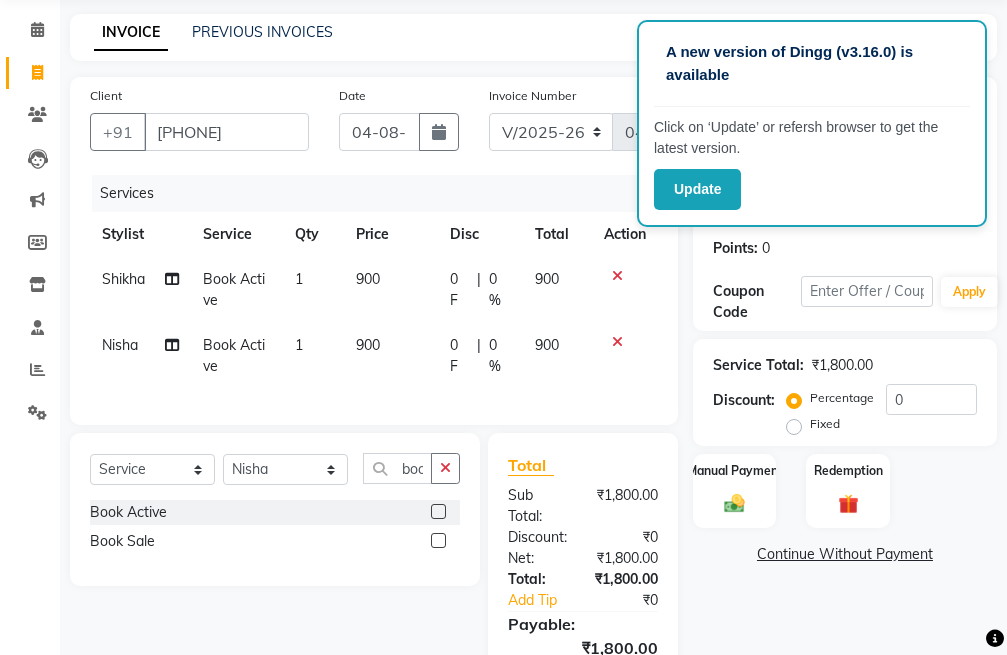 click 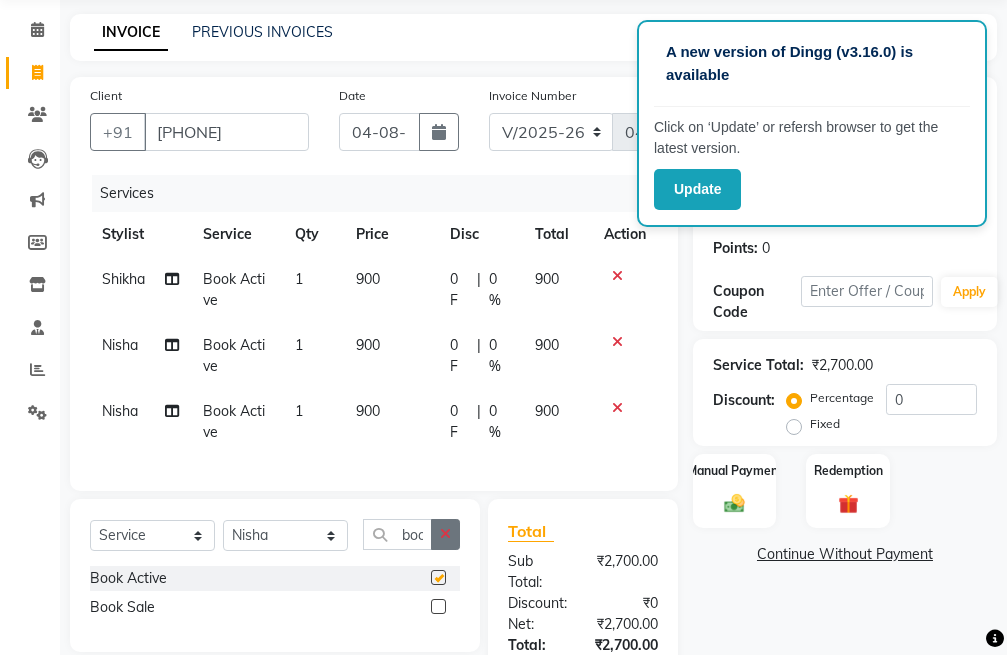 checkbox on "false" 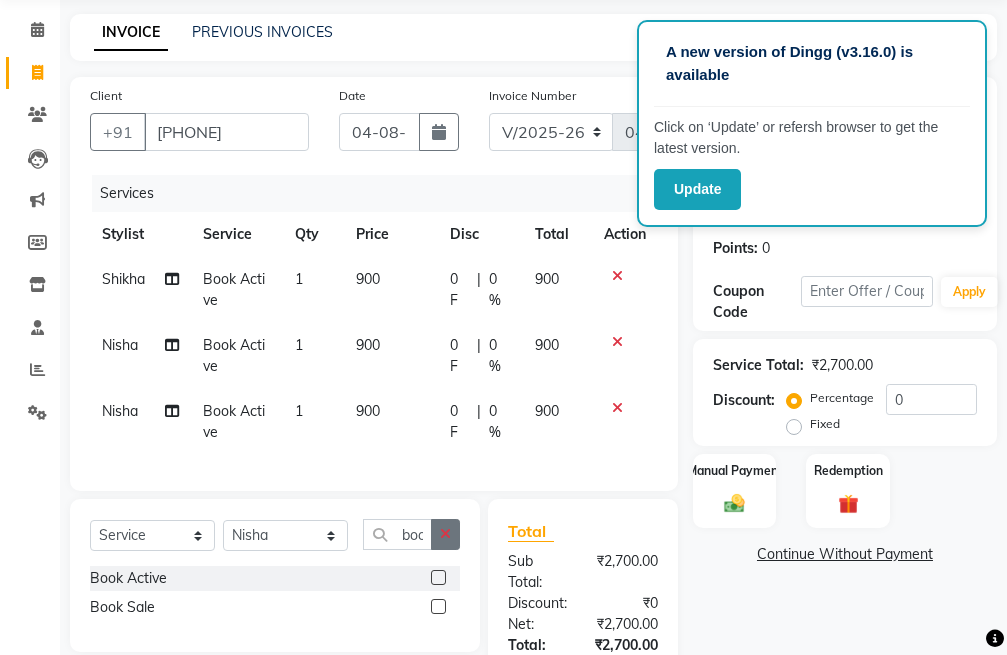 click 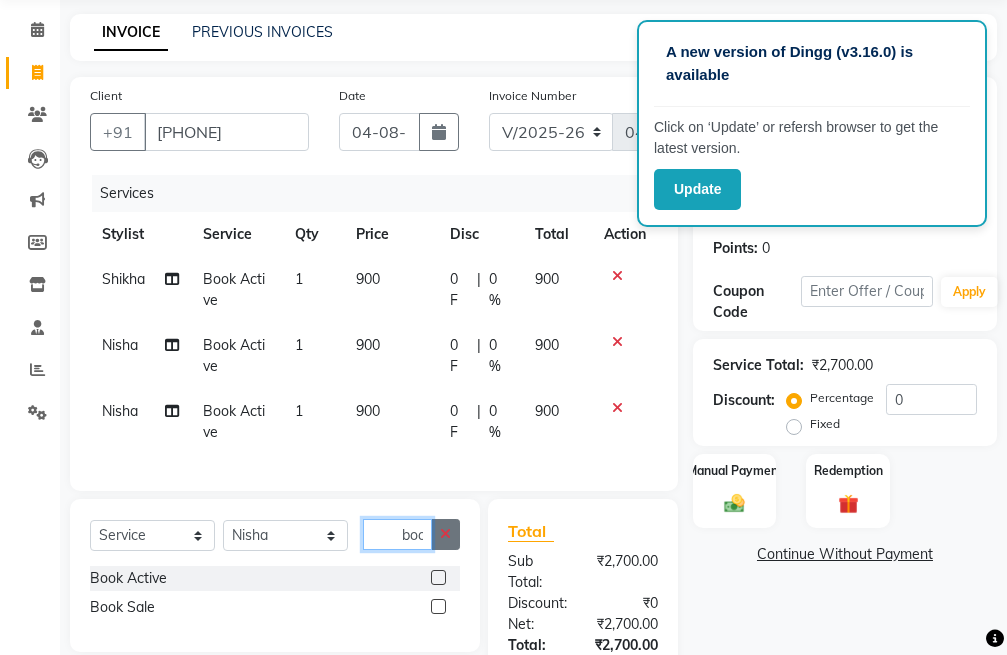 type 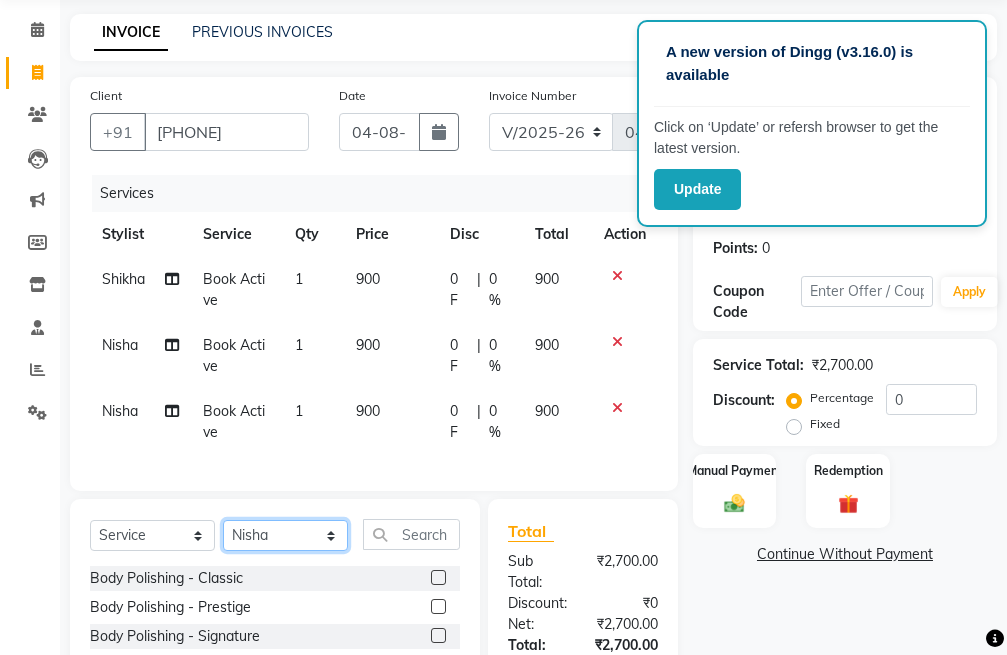 click on "Select Stylist [FIRST] [LAST] [FIRST] [LAST] [FIRST] [LAST] [FIRST] [LAST] [FIRST] [LAST] [FIRST] [LAST] [FIRST] [LAST]" 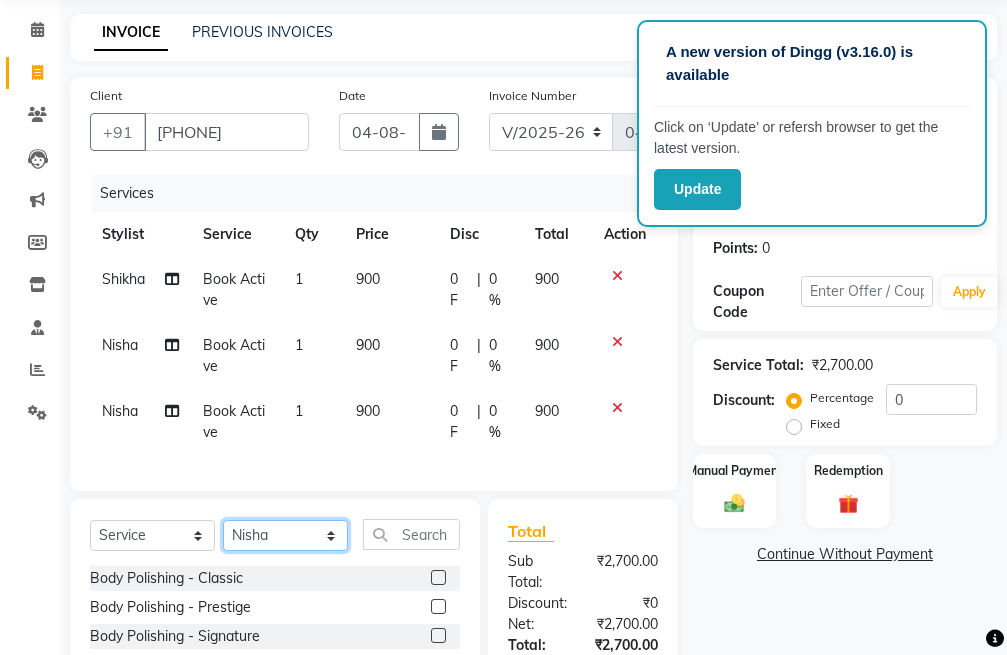 select on "54654" 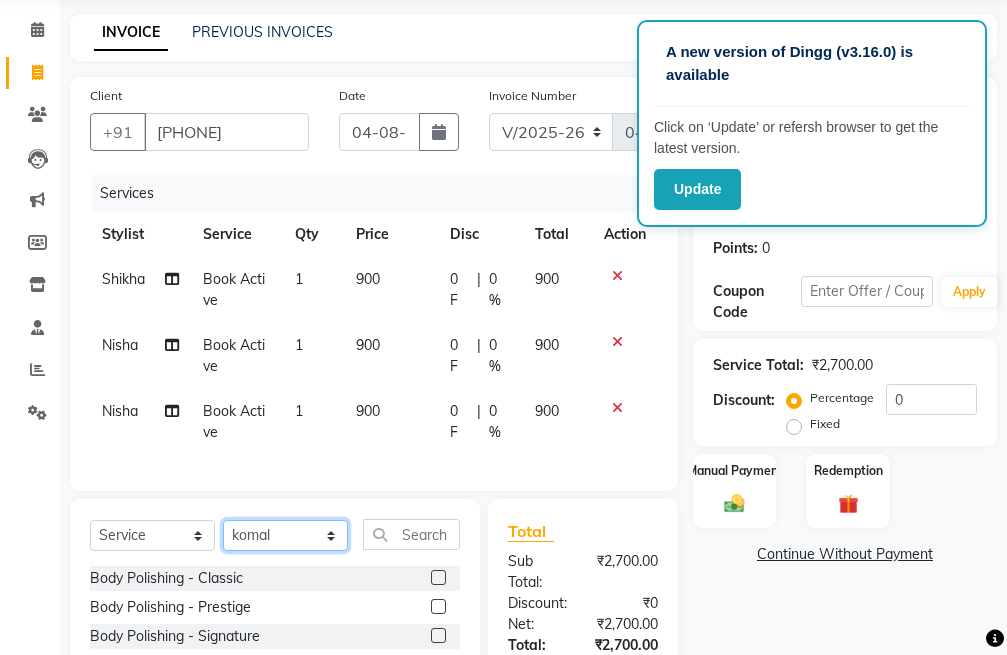click on "Select Stylist [FIRST] [LAST] [FIRST] [LAST] [FIRST] [LAST] [FIRST] [LAST] [FIRST] [LAST] [FIRST] [LAST] [FIRST] [LAST]" 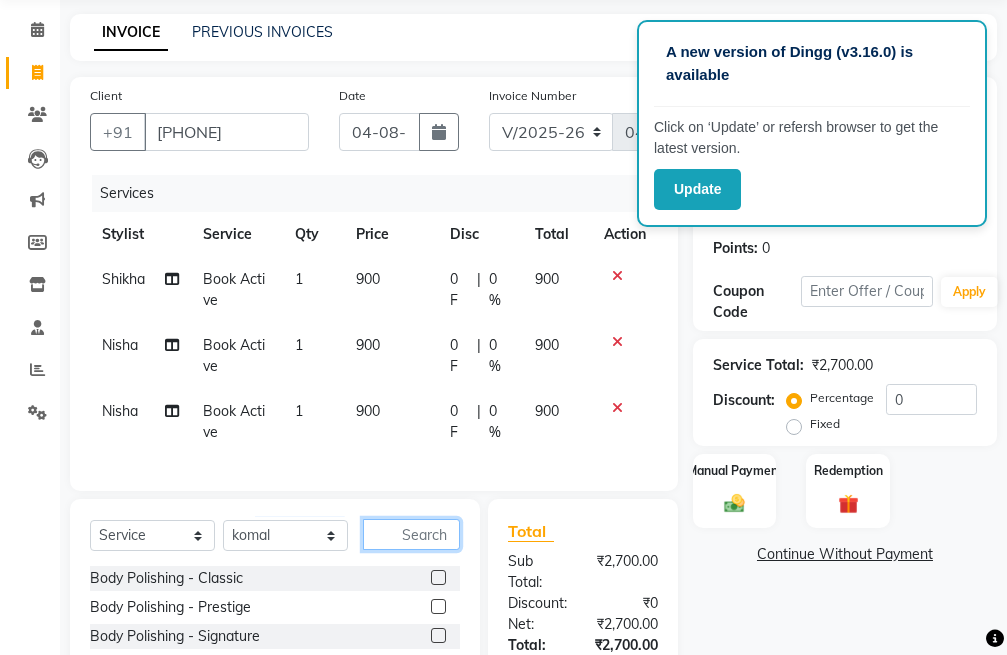 click 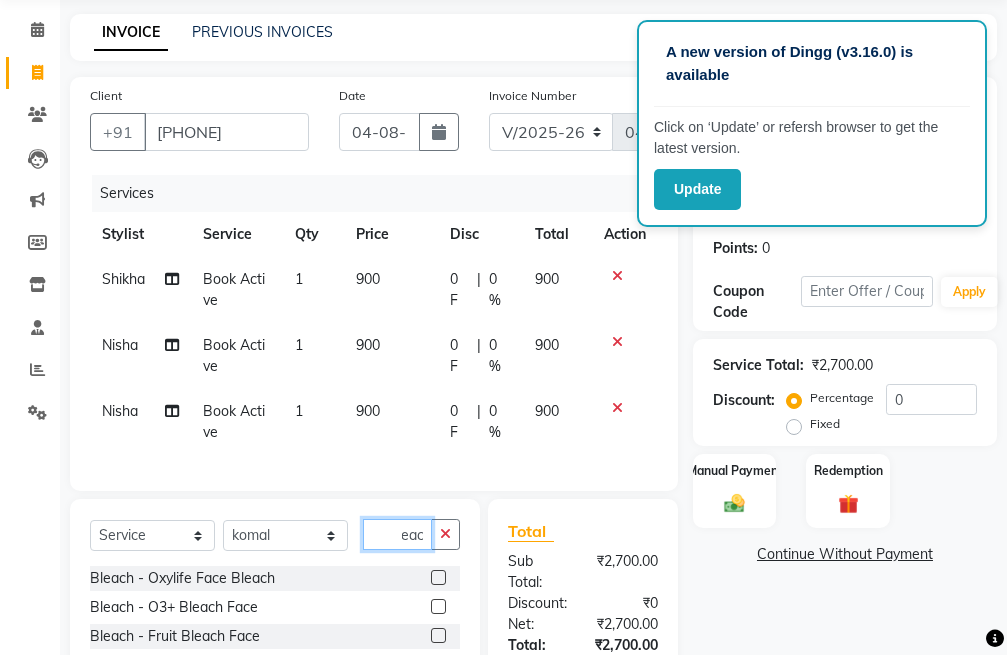 scroll, scrollTop: 0, scrollLeft: 20, axis: horizontal 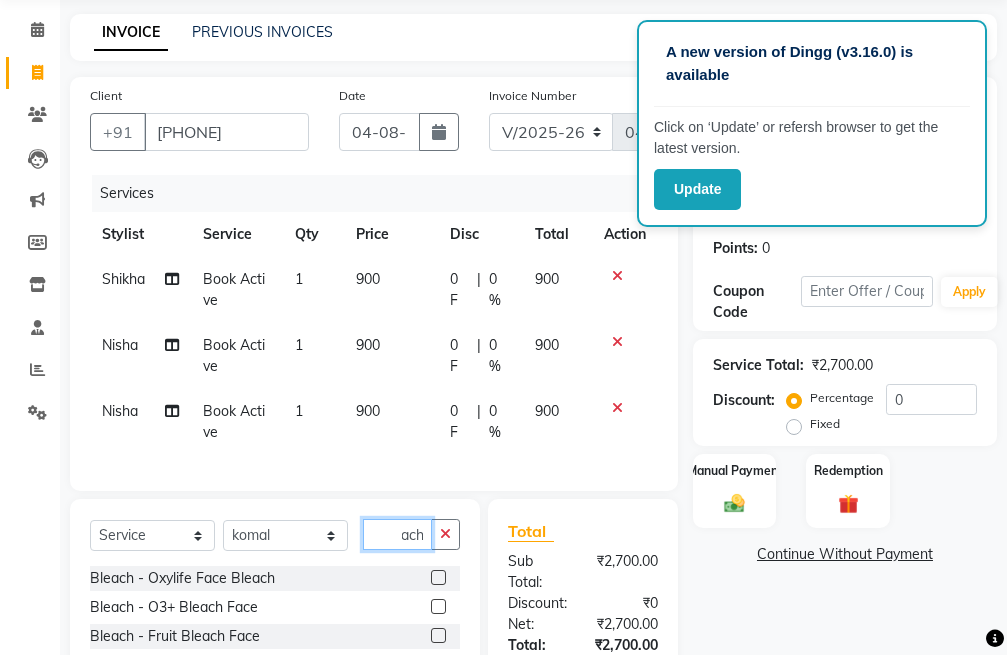 type on "bleach" 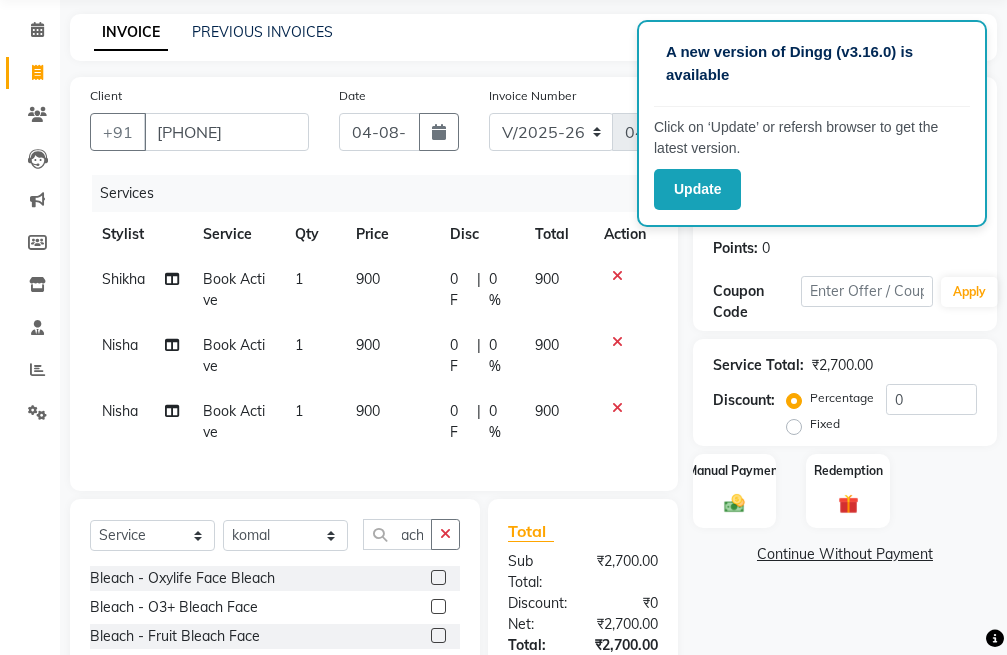 scroll, scrollTop: 0, scrollLeft: 0, axis: both 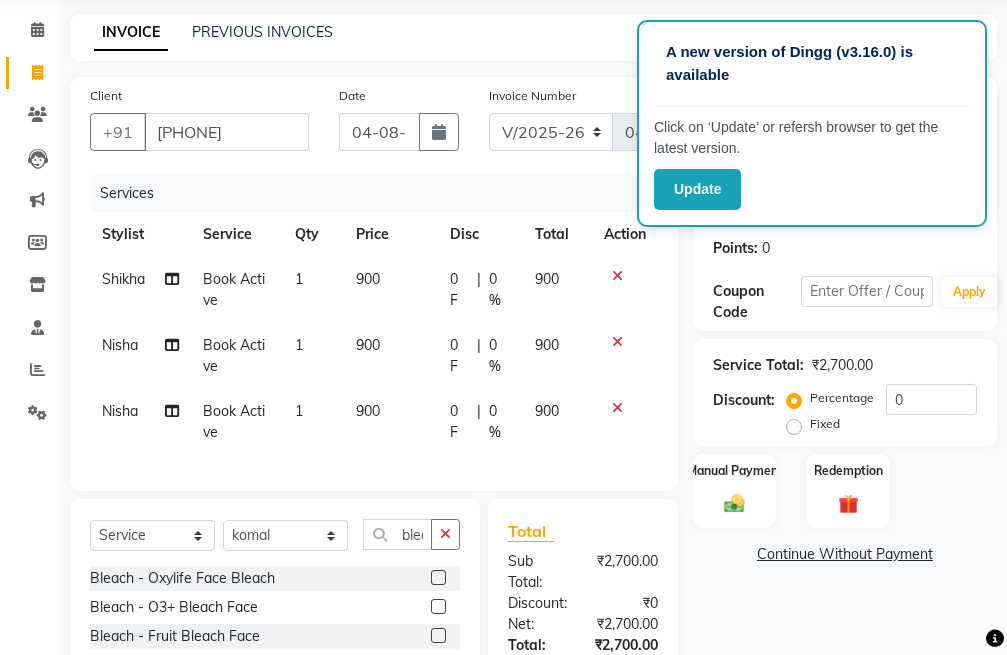 click 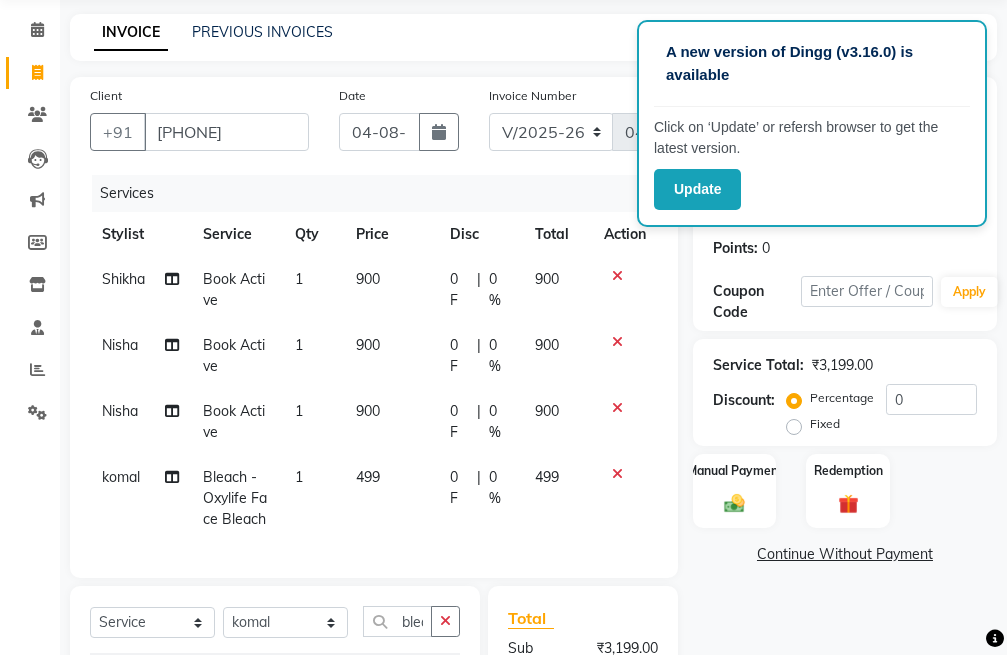 checkbox on "false" 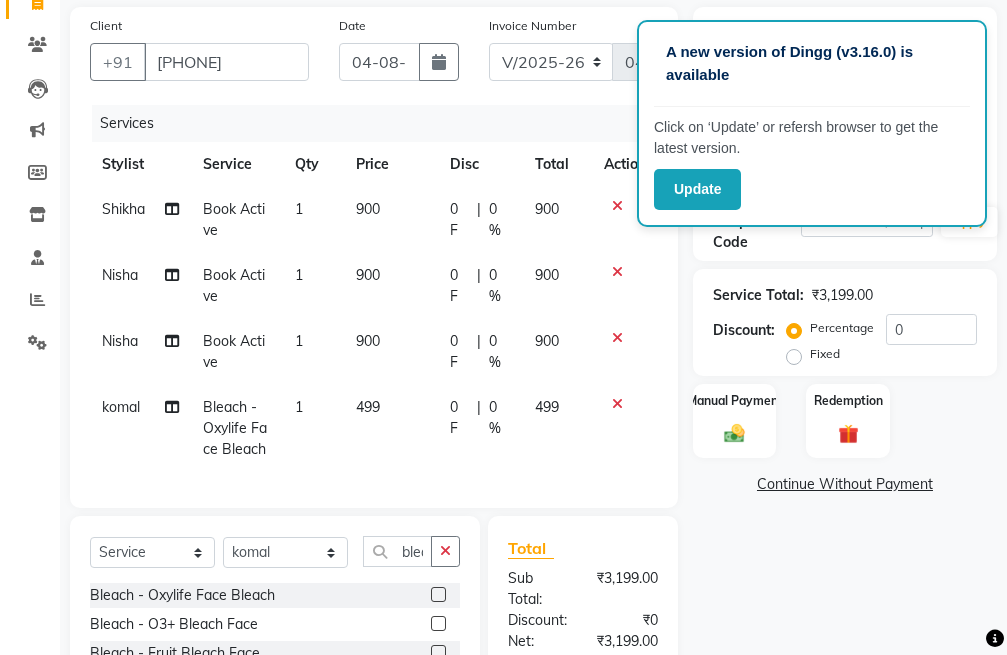 scroll, scrollTop: 96, scrollLeft: 0, axis: vertical 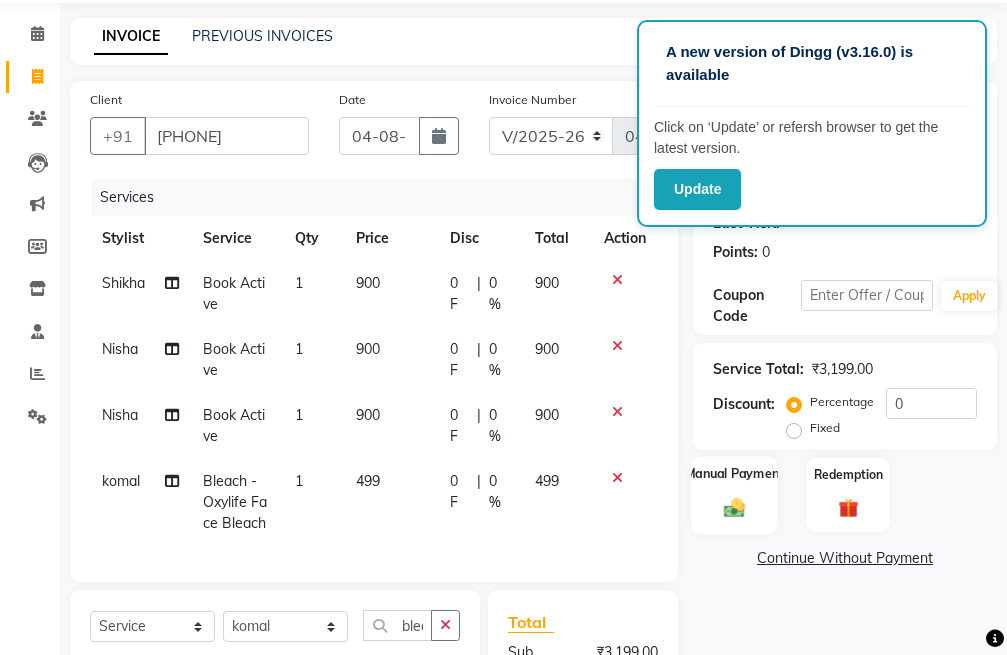 click 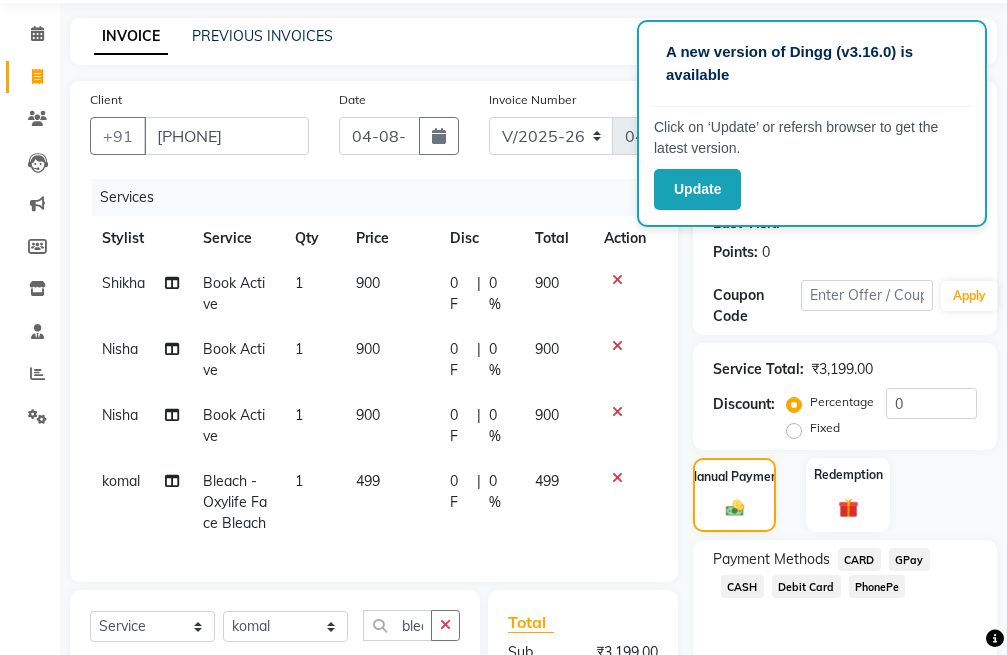 click on "CASH" 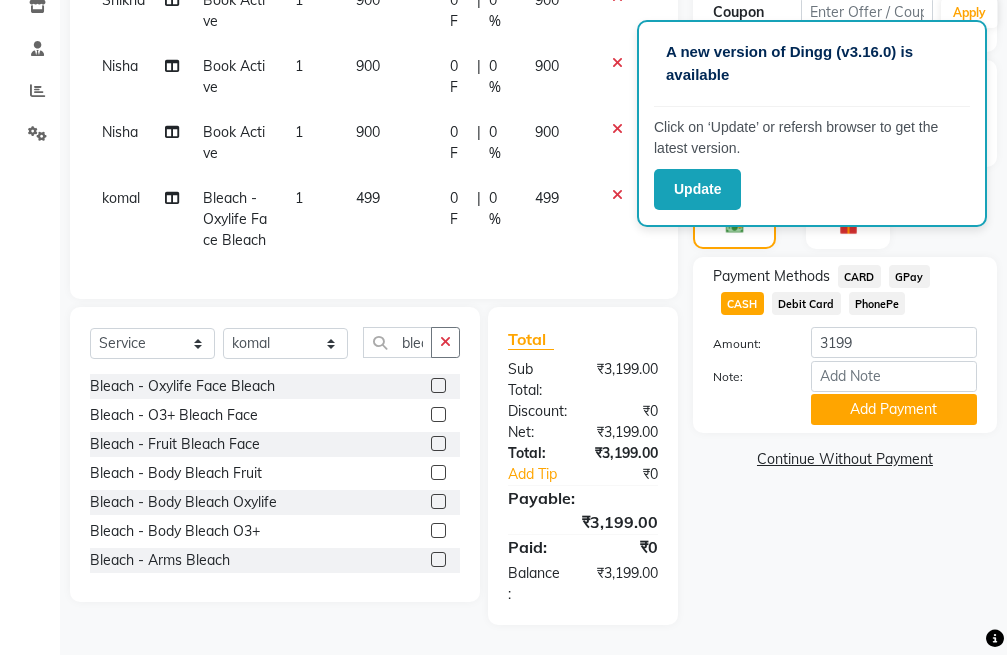 scroll, scrollTop: 396, scrollLeft: 0, axis: vertical 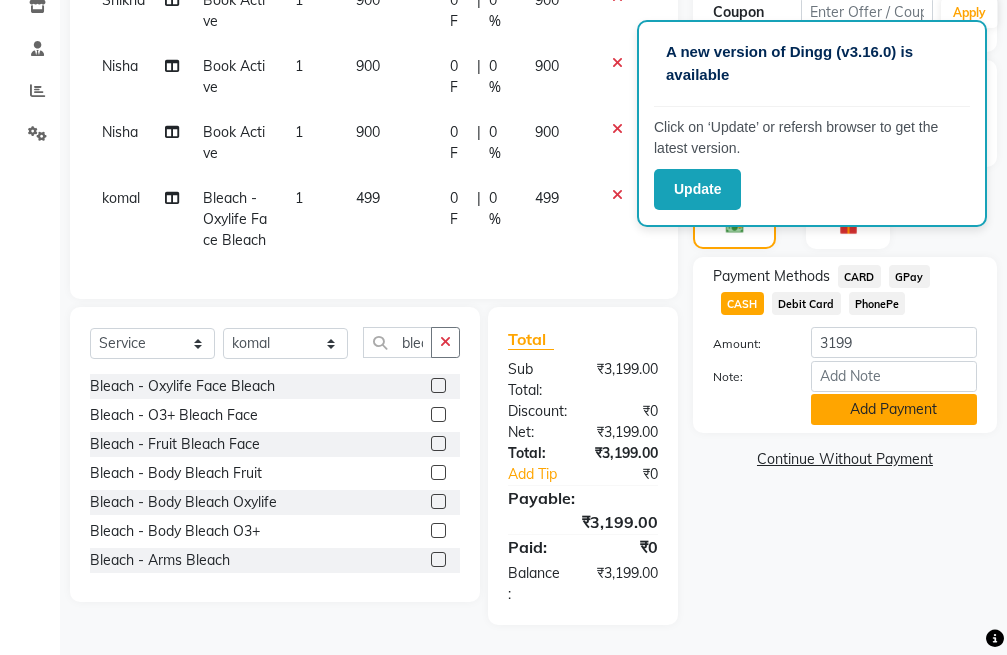 click on "Add Payment" 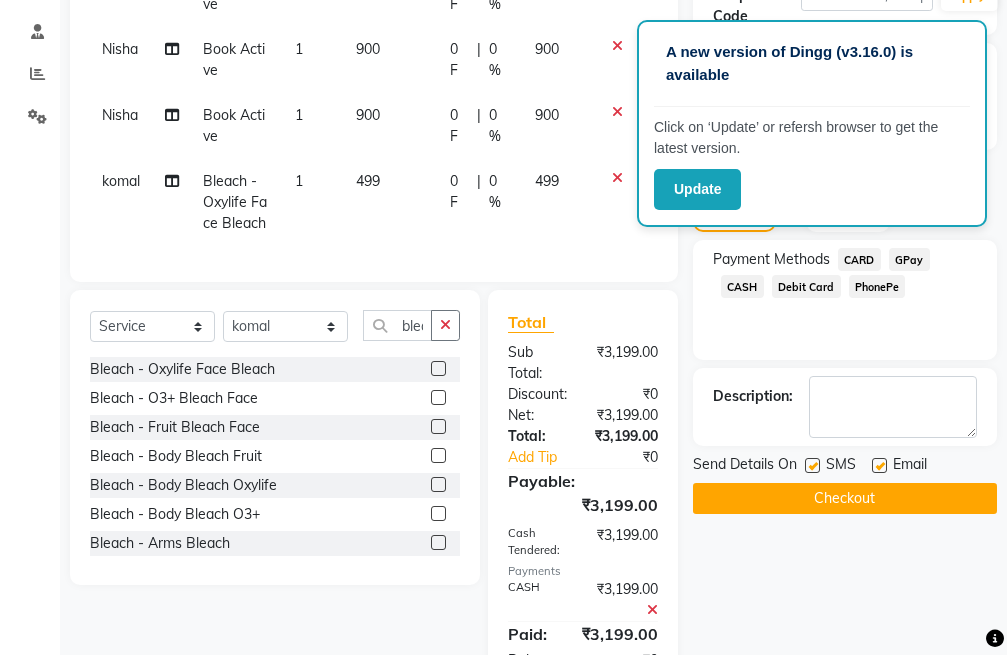 click on "Checkout" 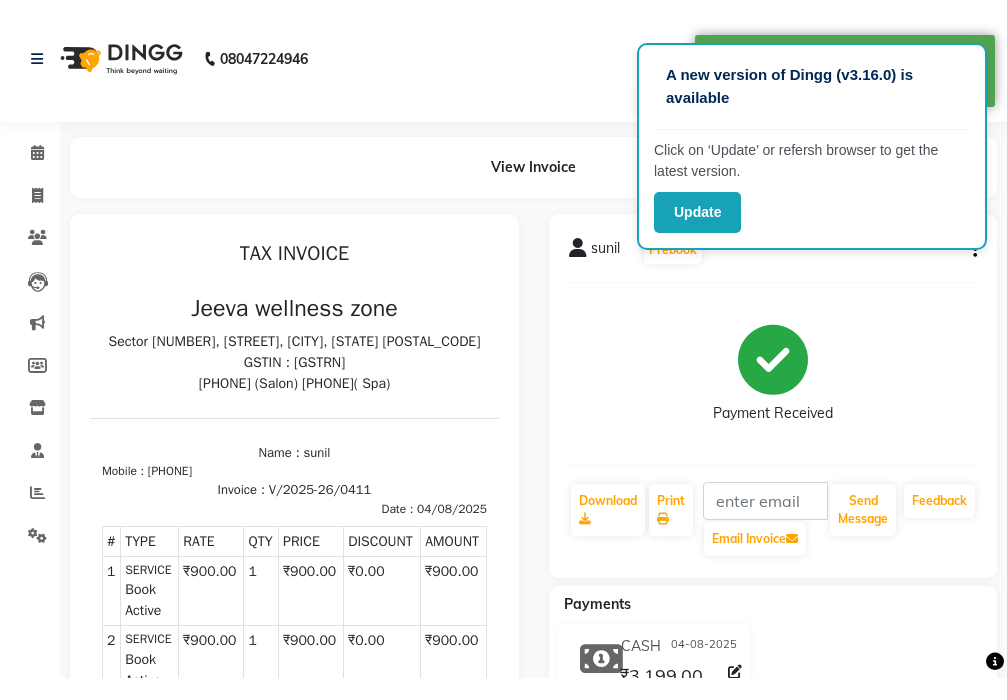 scroll, scrollTop: 0, scrollLeft: 0, axis: both 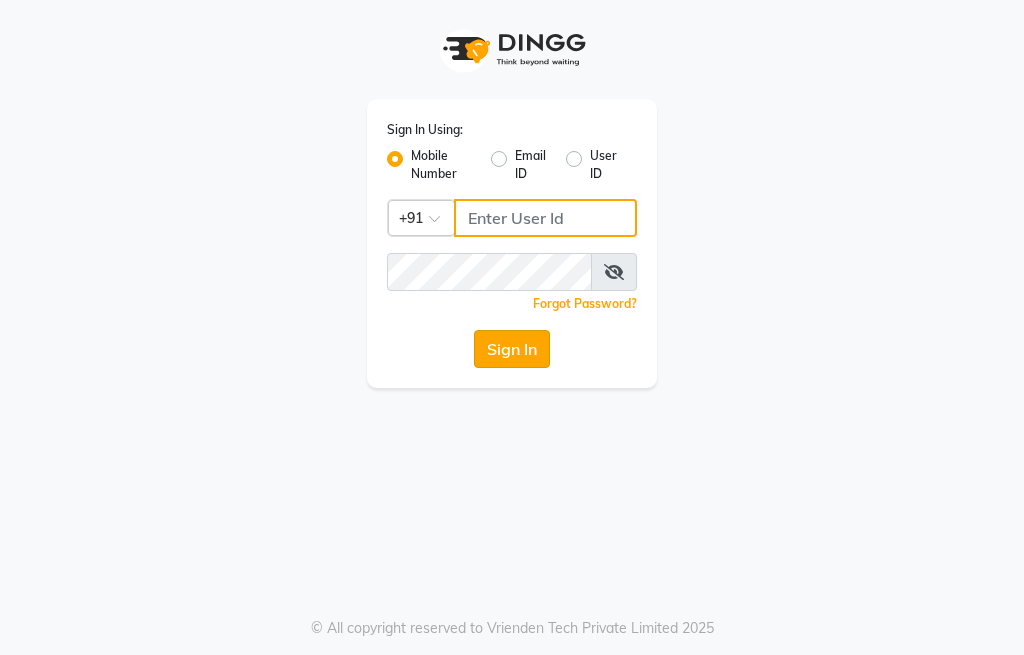 type on "[PHONE]" 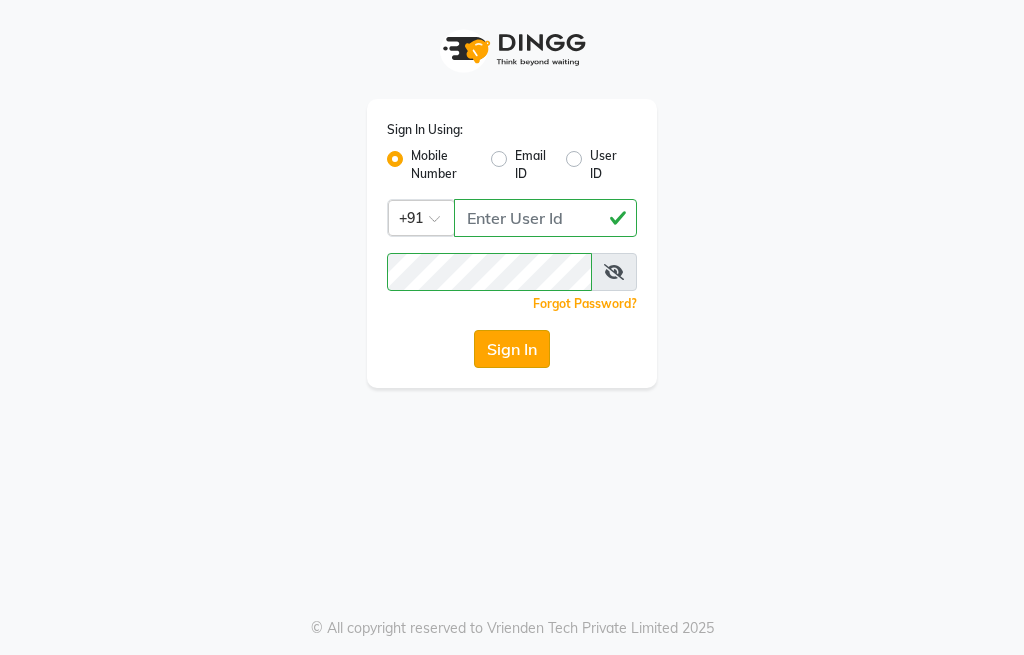 click on "Sign In" 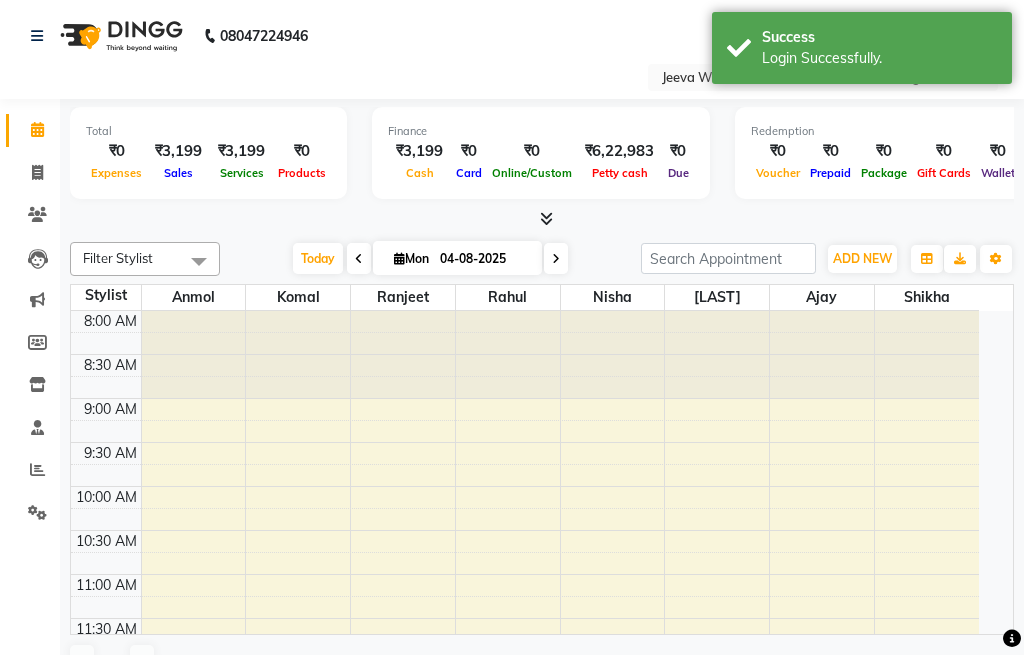 select on "en" 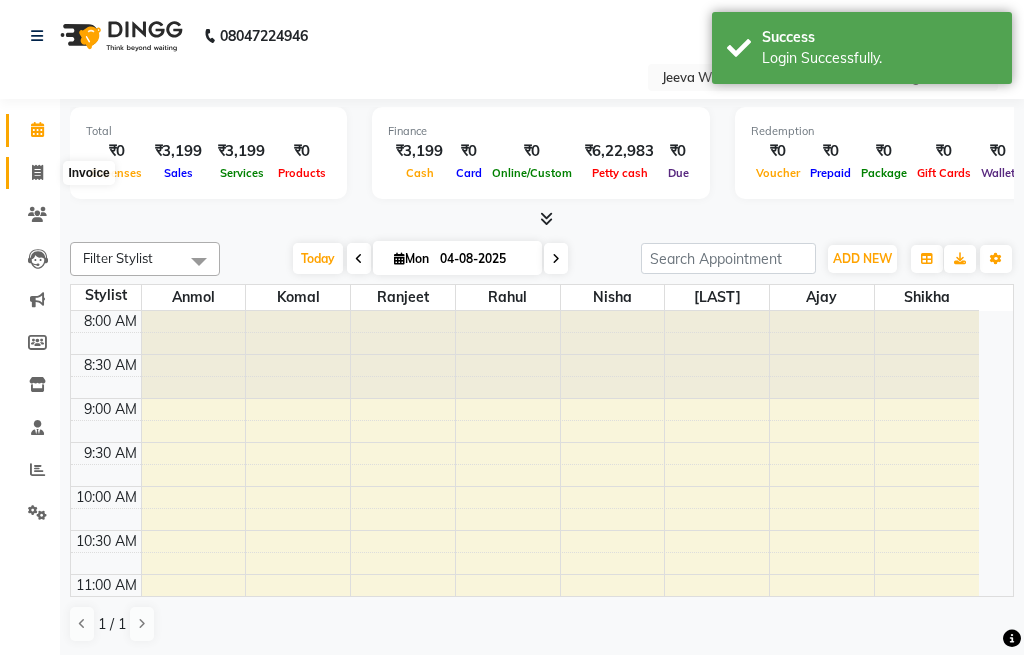 click 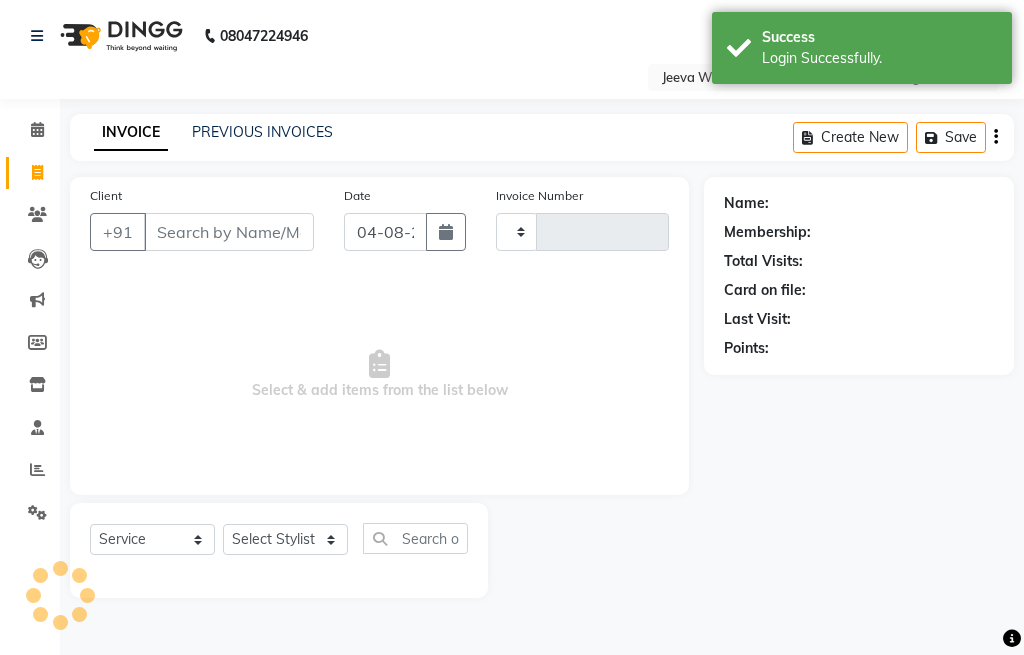 type on "0412" 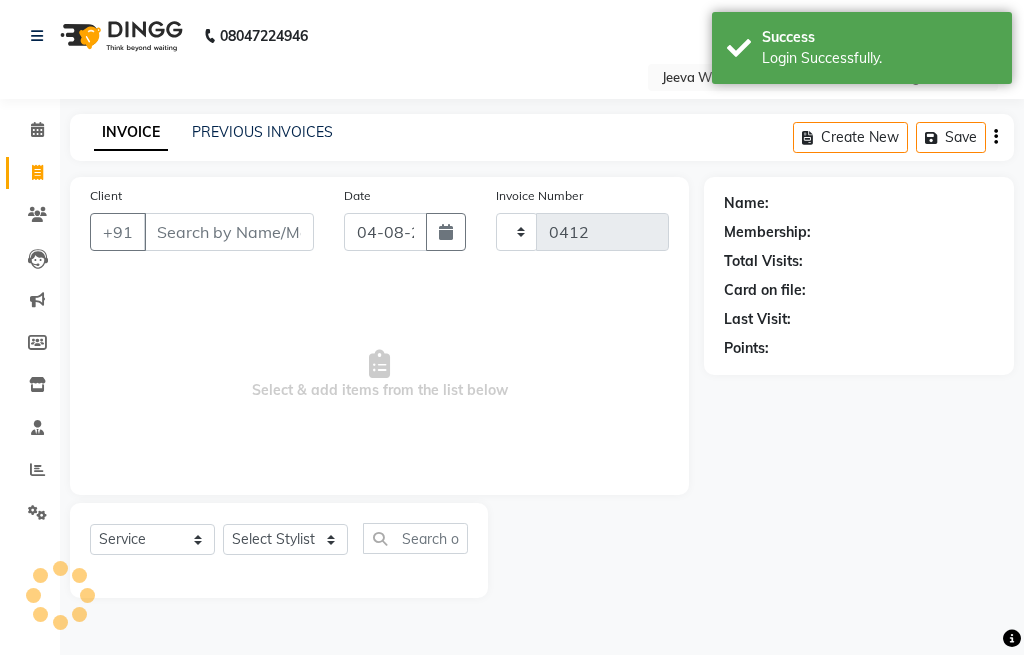 select on "6899" 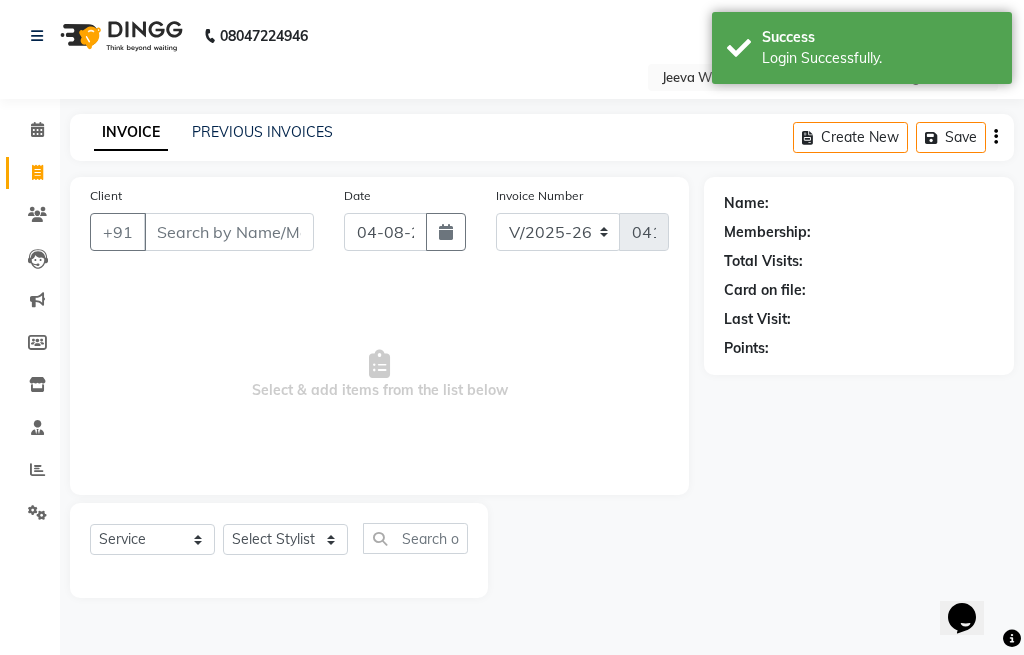 scroll, scrollTop: 0, scrollLeft: 0, axis: both 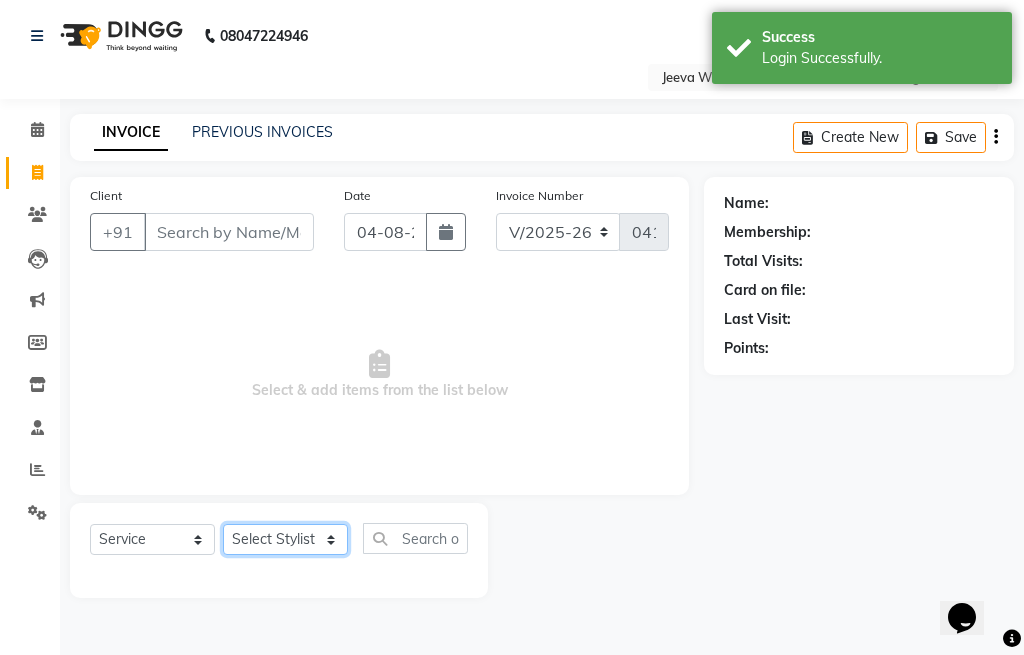 click on "Select Stylist [FIRST] [LAST] [FIRST] [LAST] [FIRST] [LAST] [FIRST] [LAST] [FIRST] [LAST] [FIRST] [LAST] [FIRST] [LAST]" 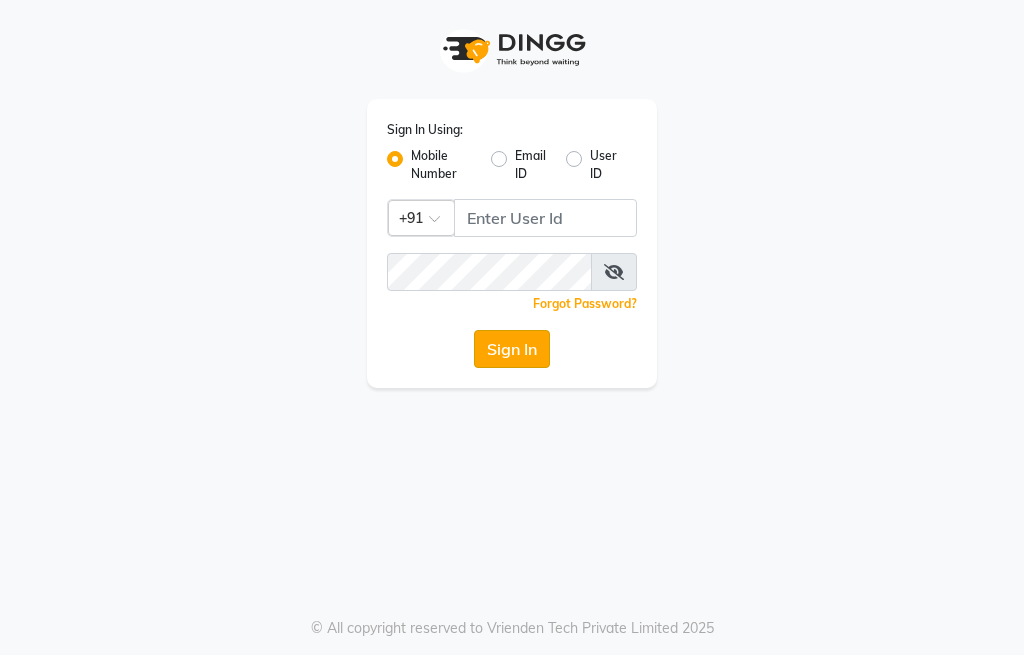 scroll, scrollTop: 0, scrollLeft: 0, axis: both 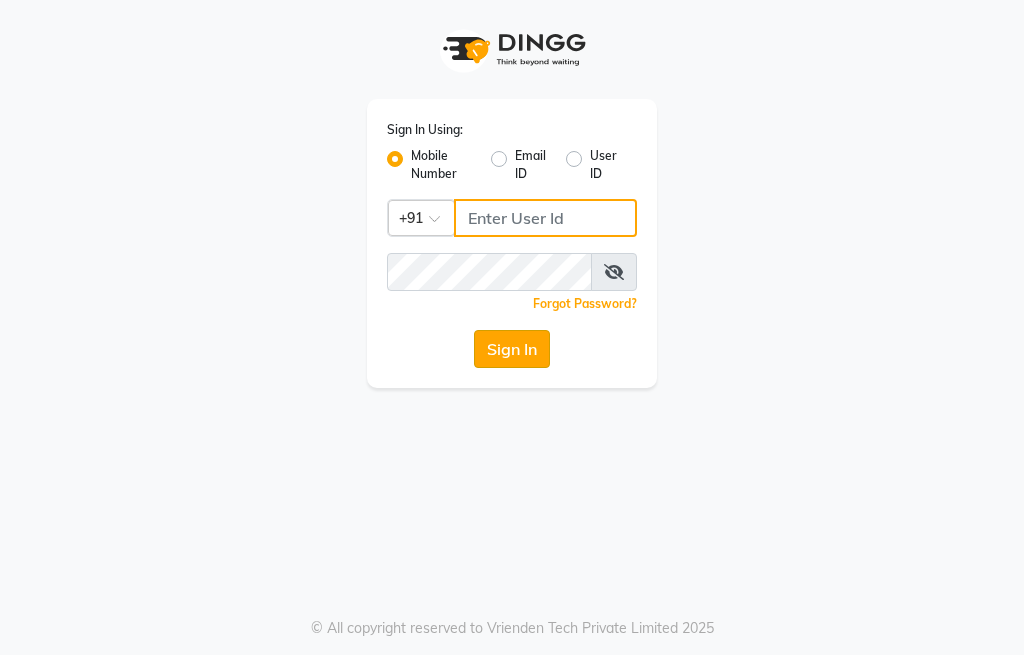 type on "[PHONE]" 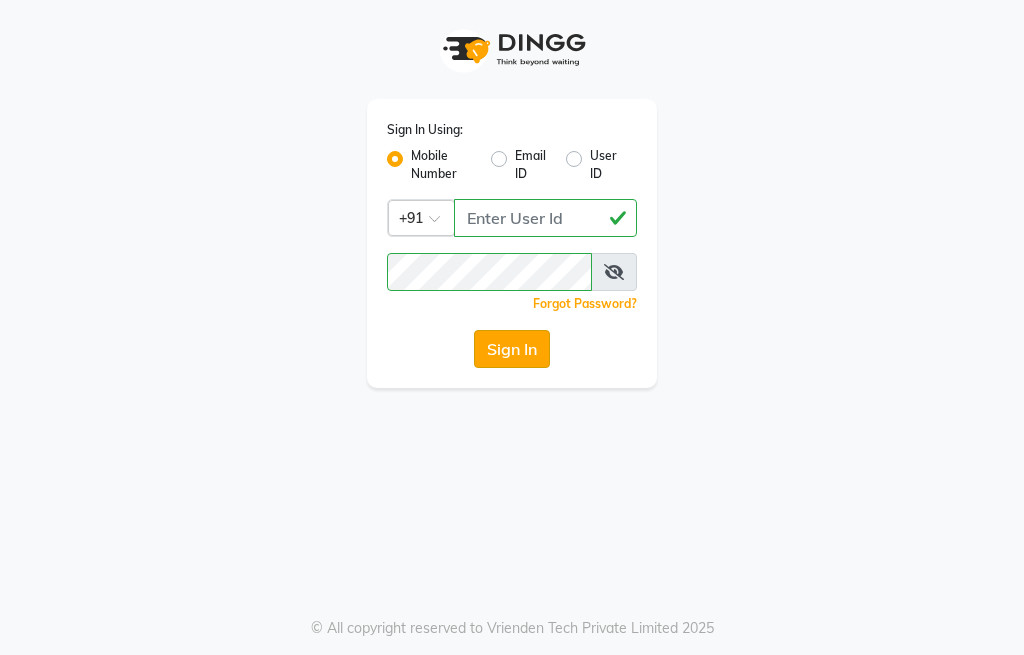 click on "Sign In" 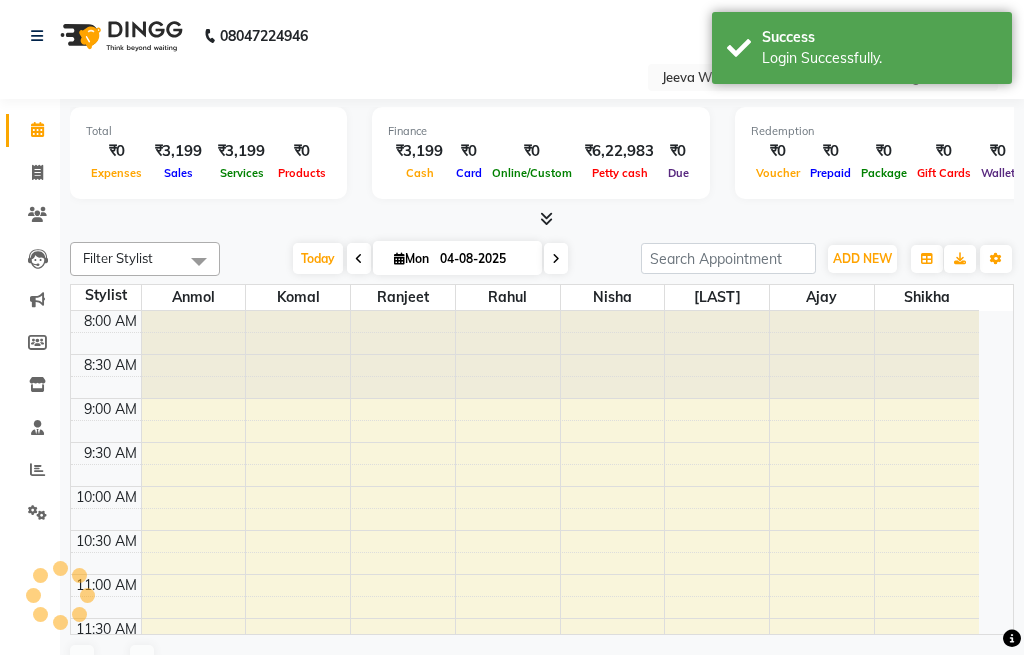 select on "en" 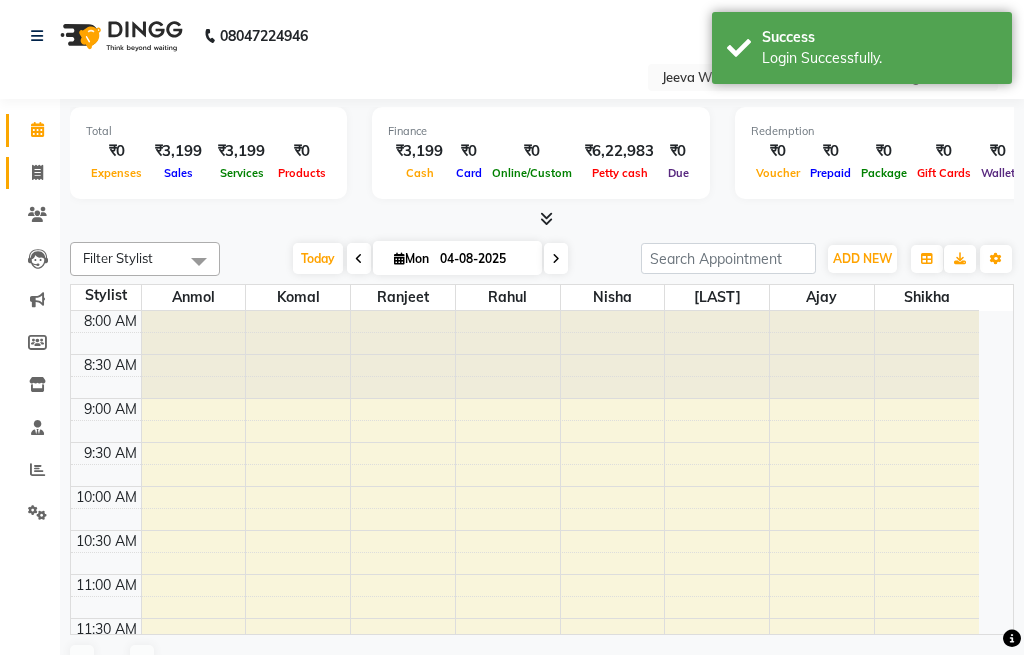 click 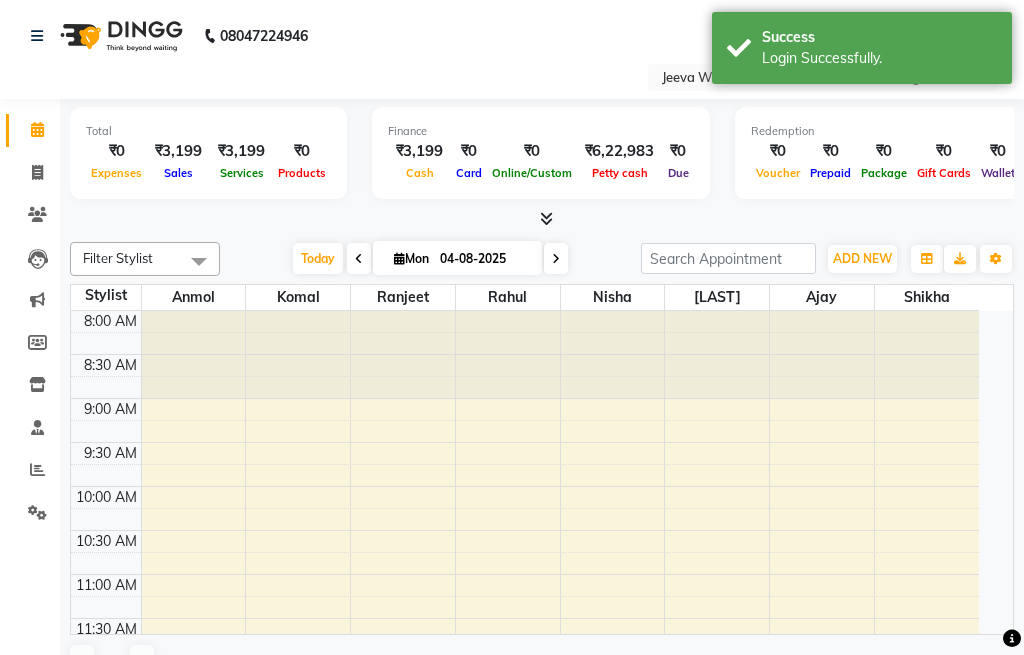 select on "service" 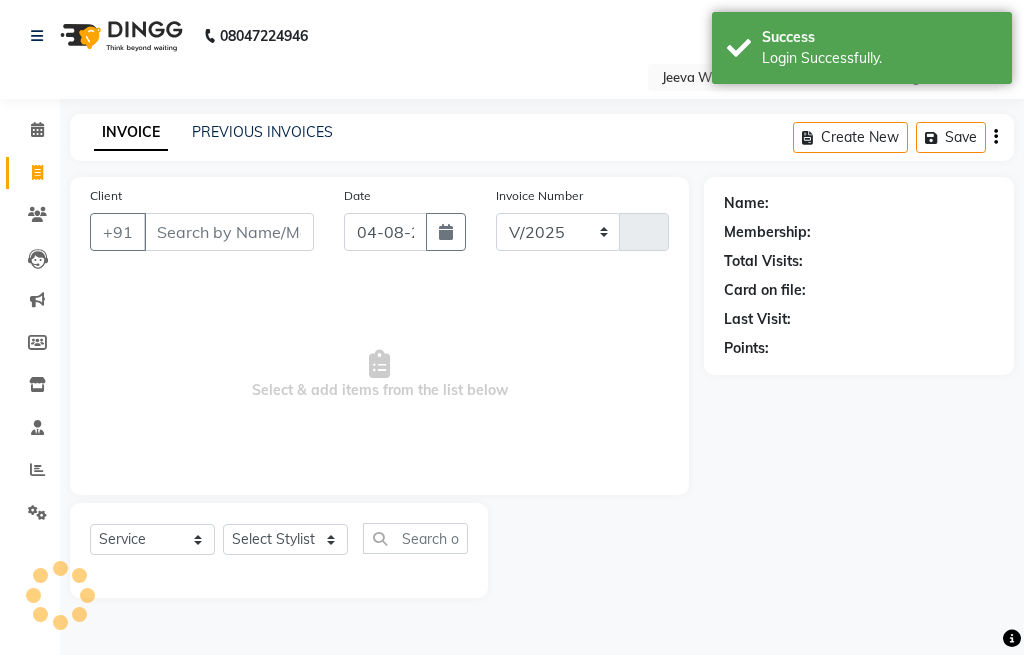 select on "6899" 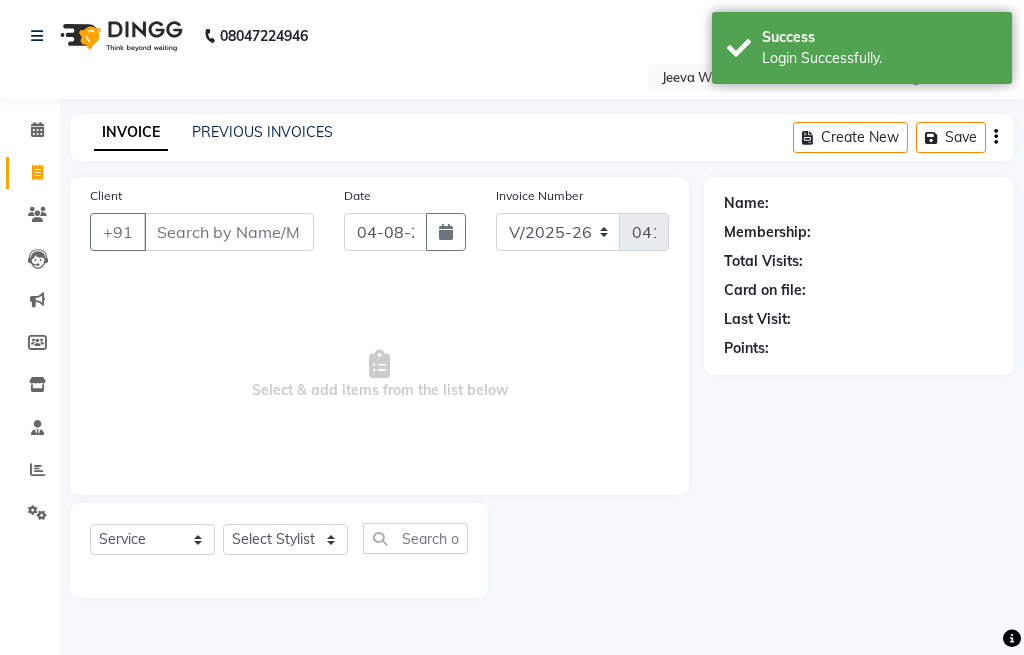 click on "Client" at bounding box center [229, 232] 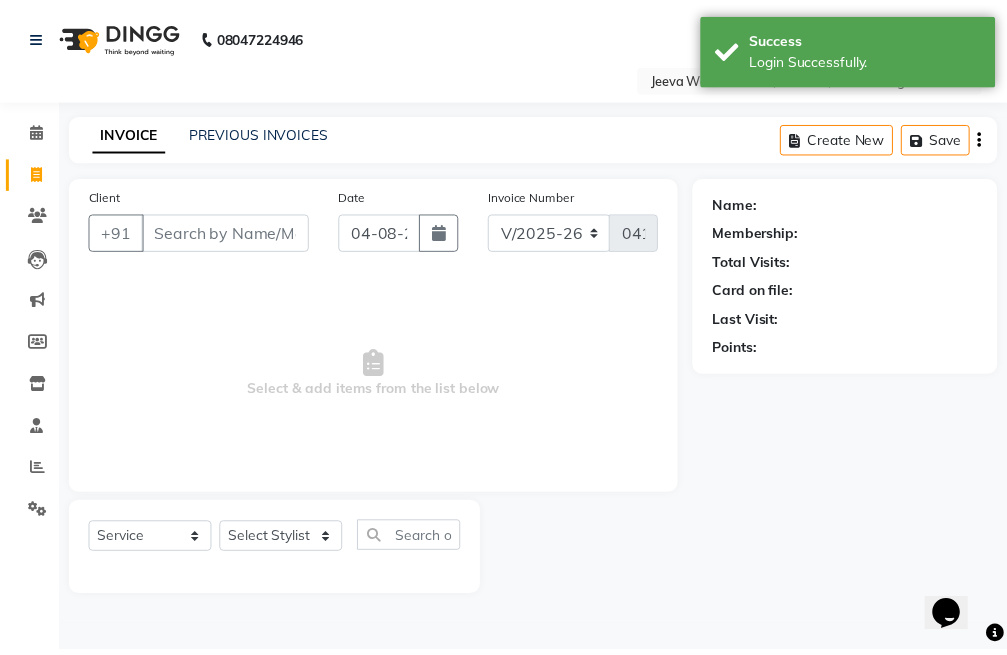 scroll, scrollTop: 0, scrollLeft: 0, axis: both 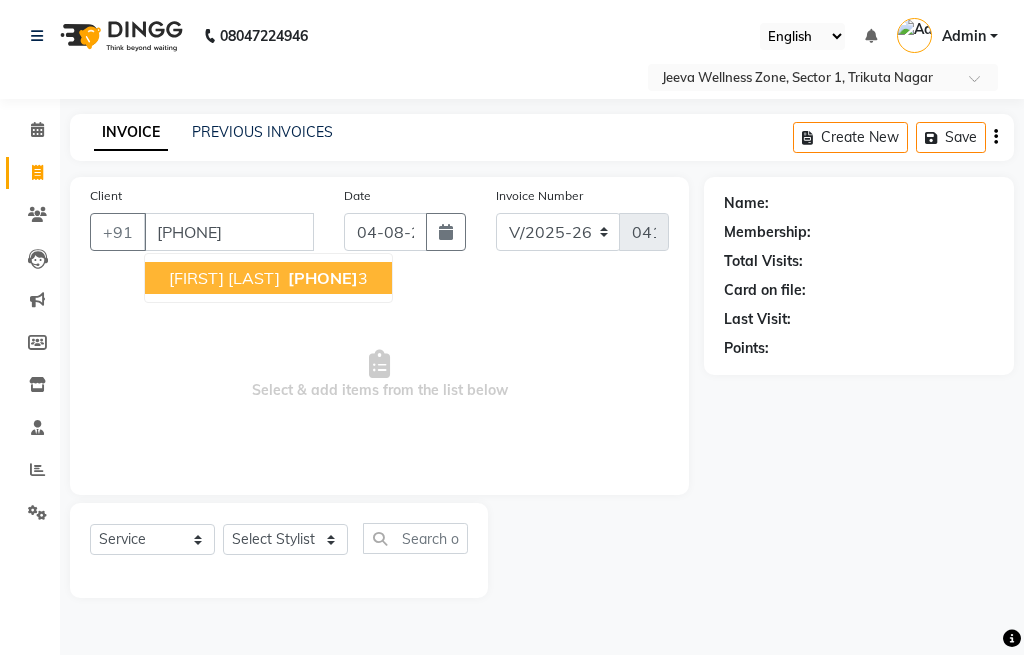 type on "[PHONE]" 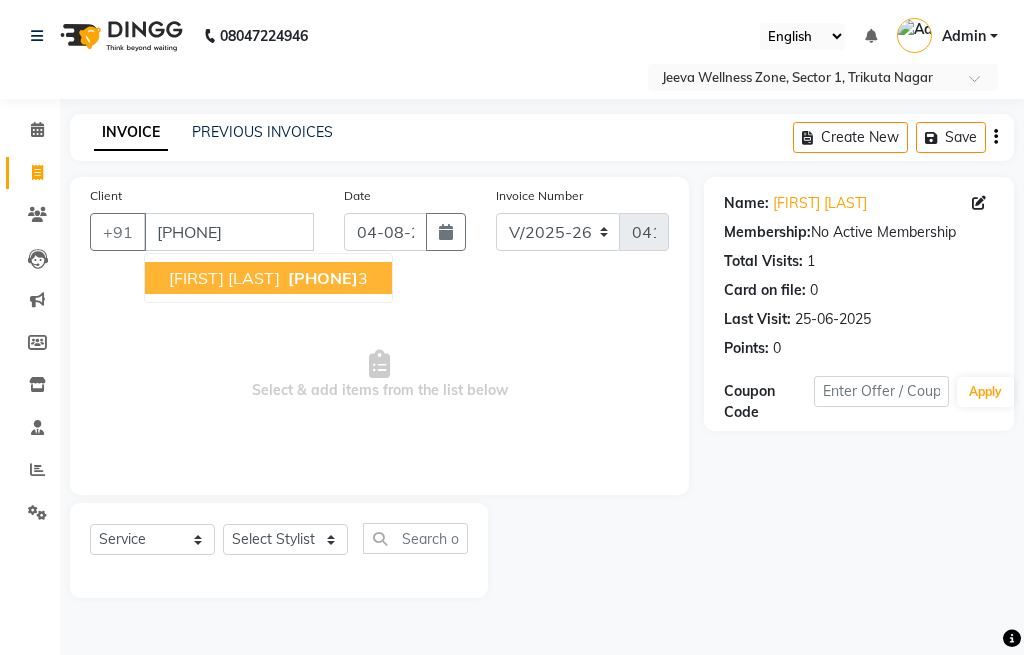 click on "[FIRST] [LAST]" at bounding box center (224, 278) 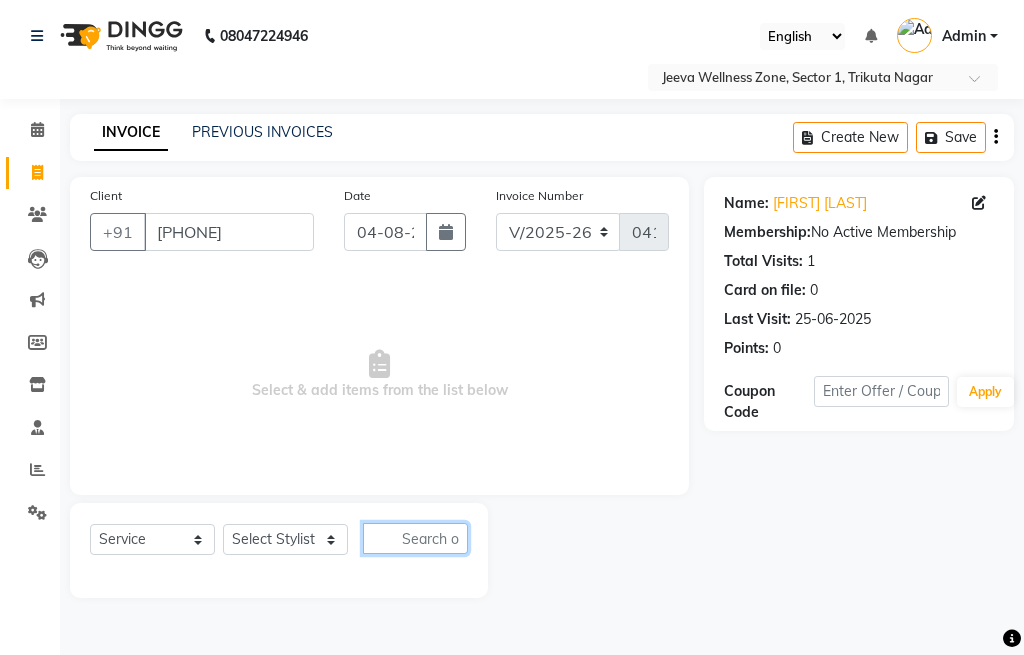 click 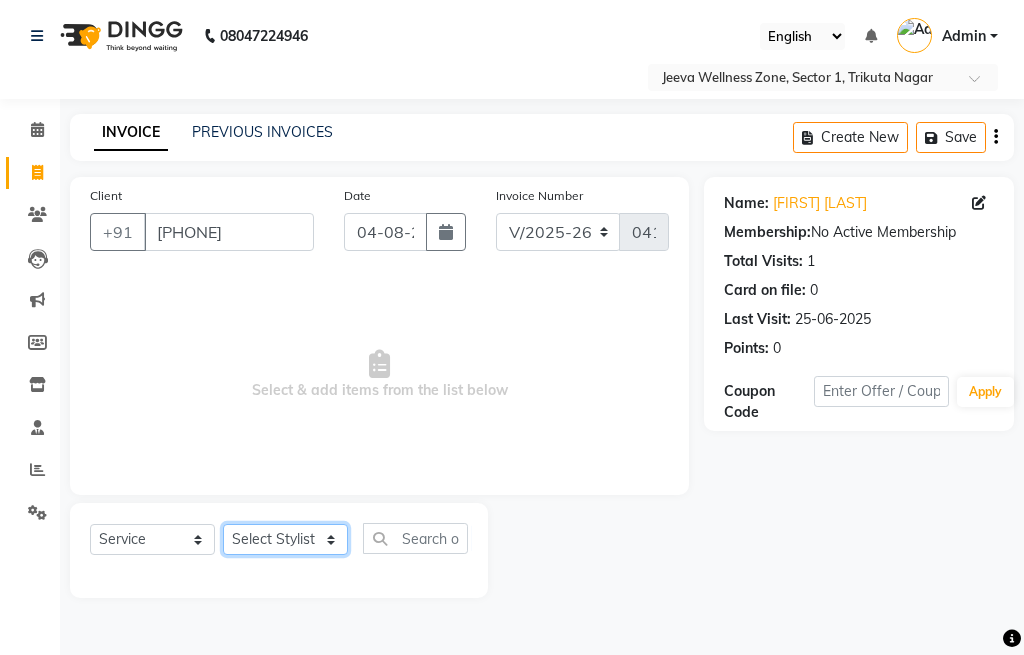 click on "Select Stylist [FIRST] [LAST] [FIRST] [LAST] [FIRST] [LAST] [FIRST] [LAST] [FIRST] [LAST] [FIRST] [LAST] [FIRST] [LAST]" 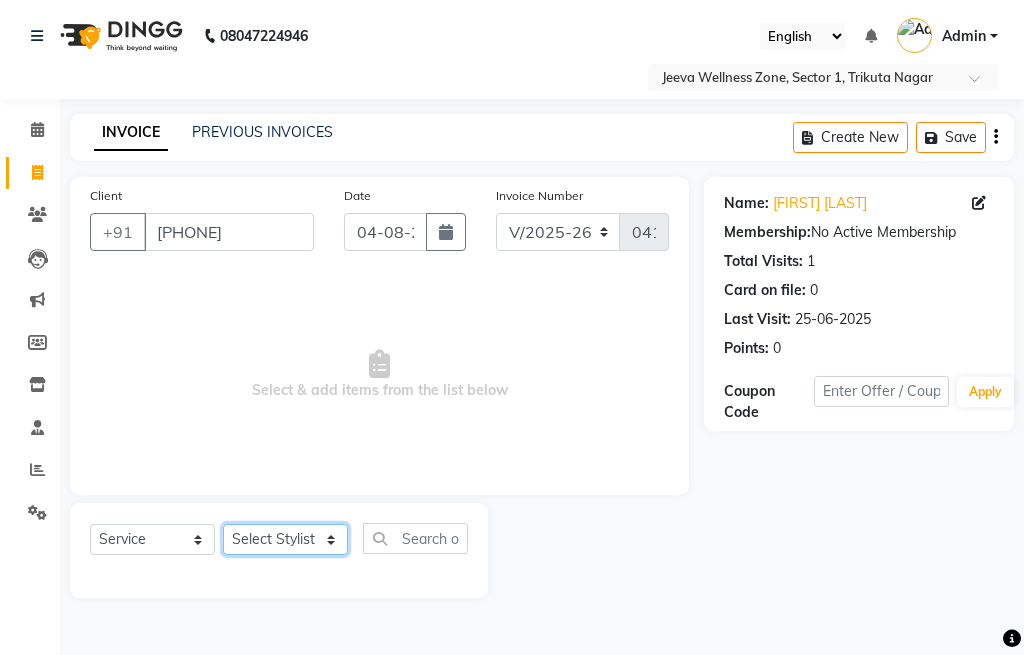 select on "[NUMBER]" 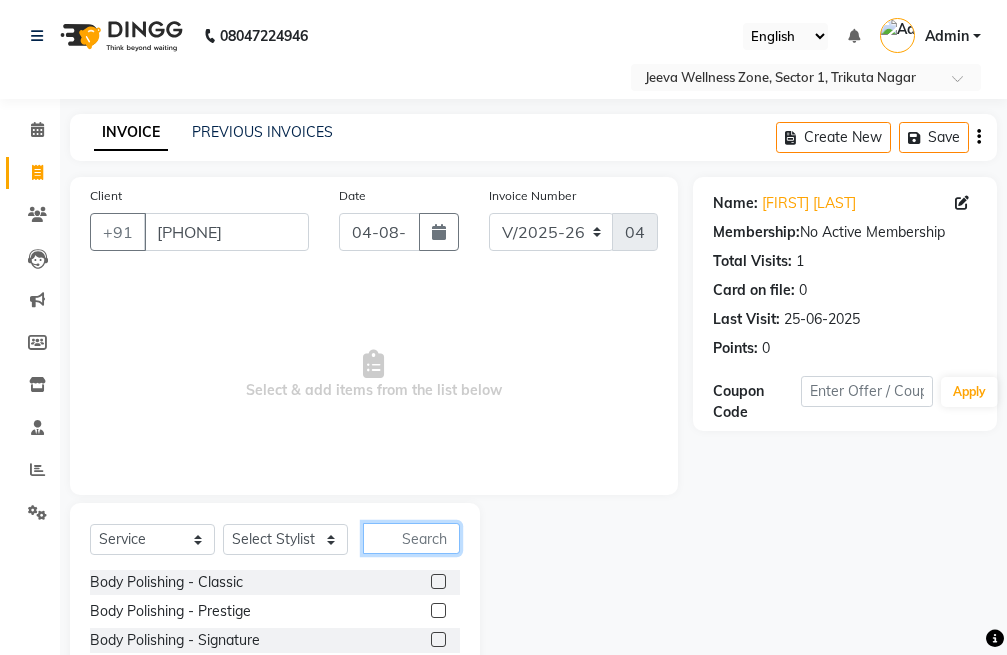 click 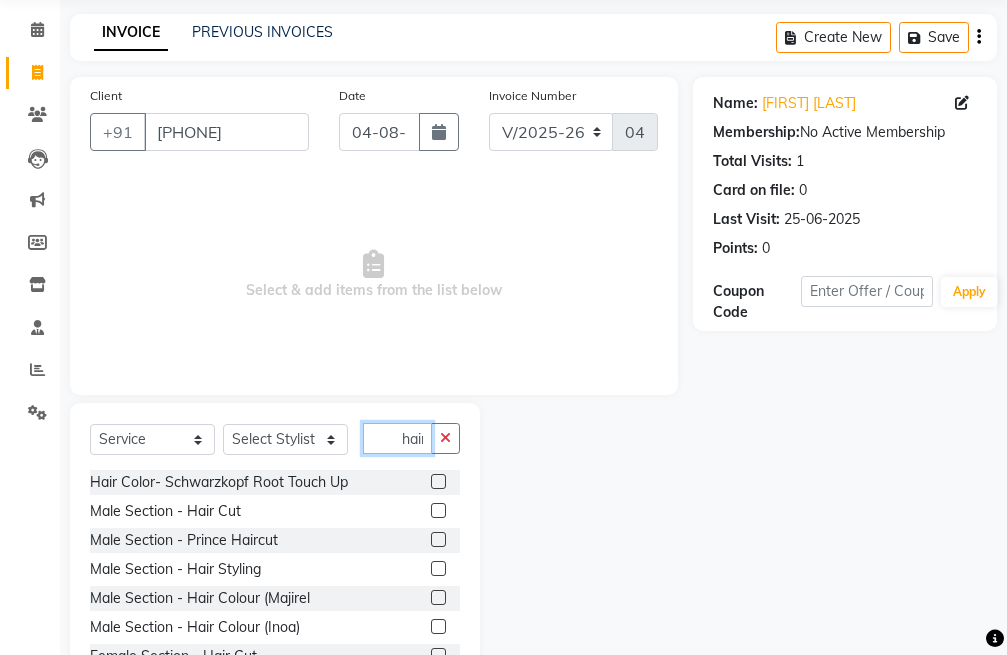 scroll, scrollTop: 0, scrollLeft: 2, axis: horizontal 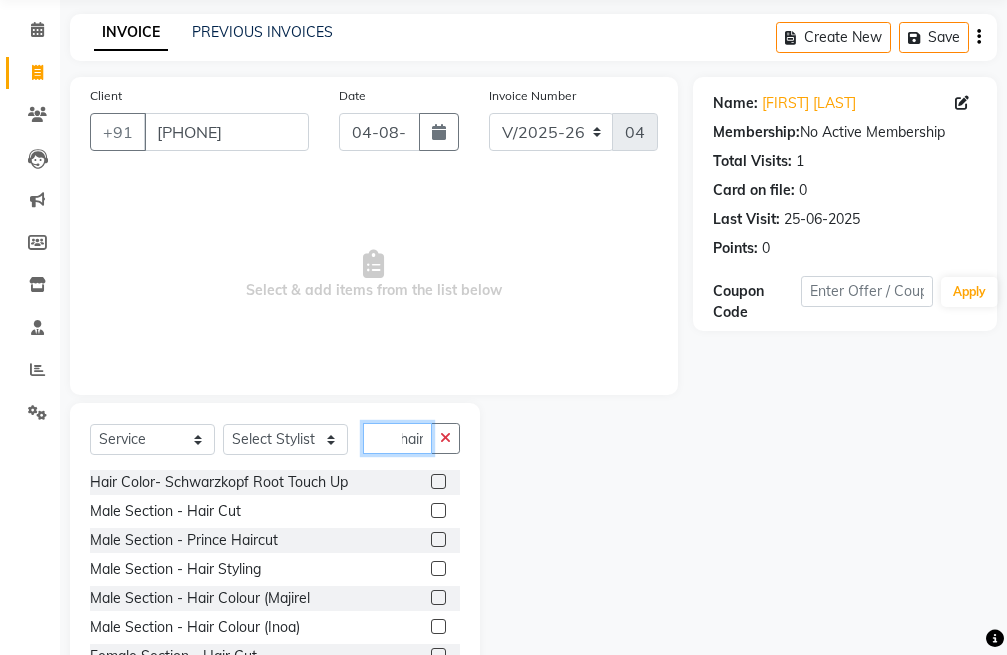 type on "hair" 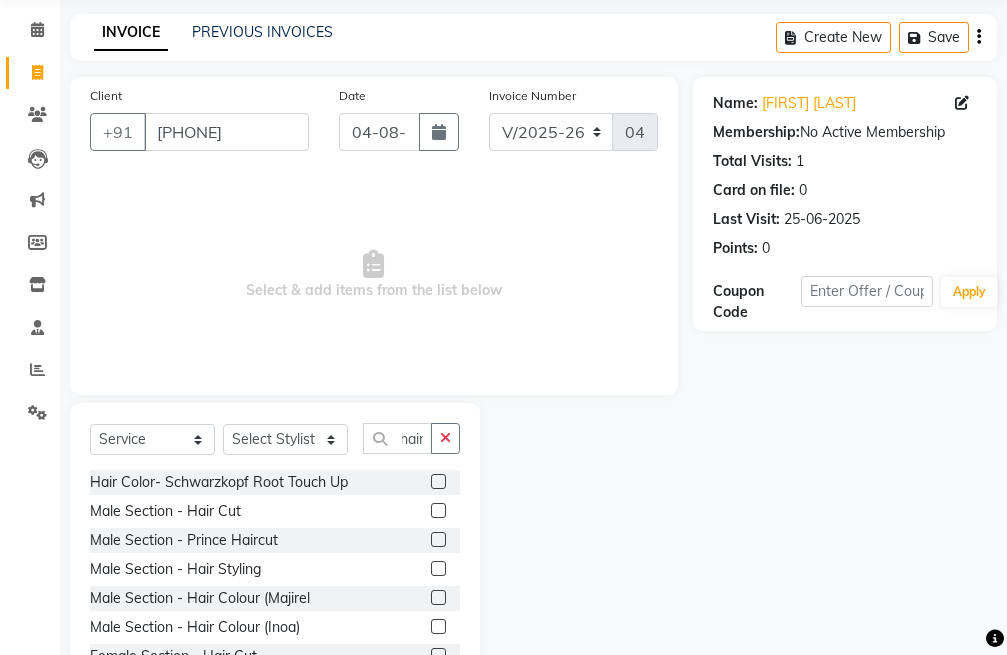 scroll, scrollTop: 0, scrollLeft: 0, axis: both 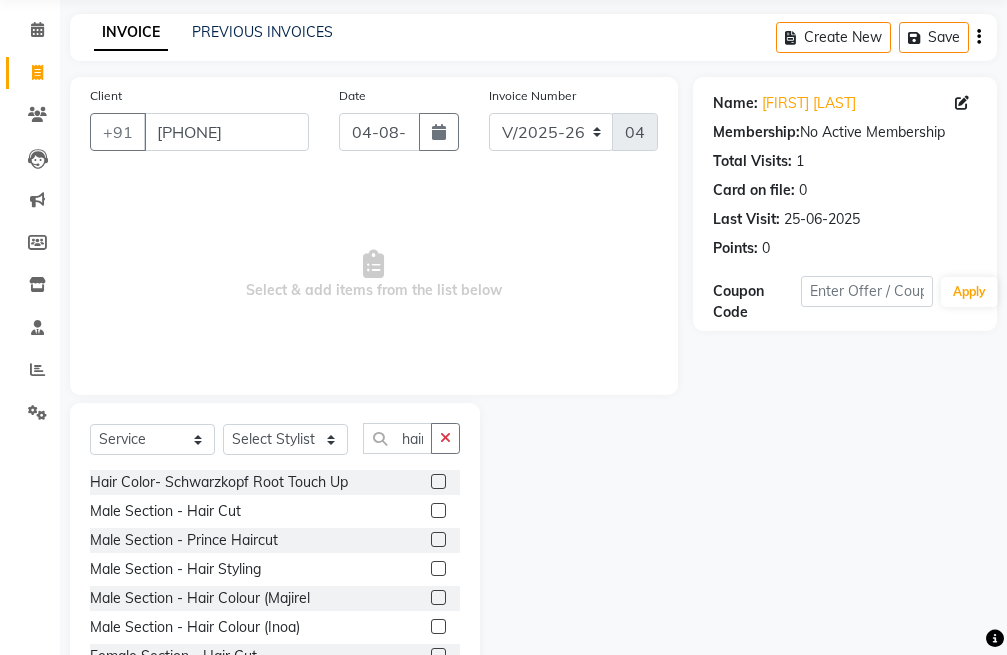 click 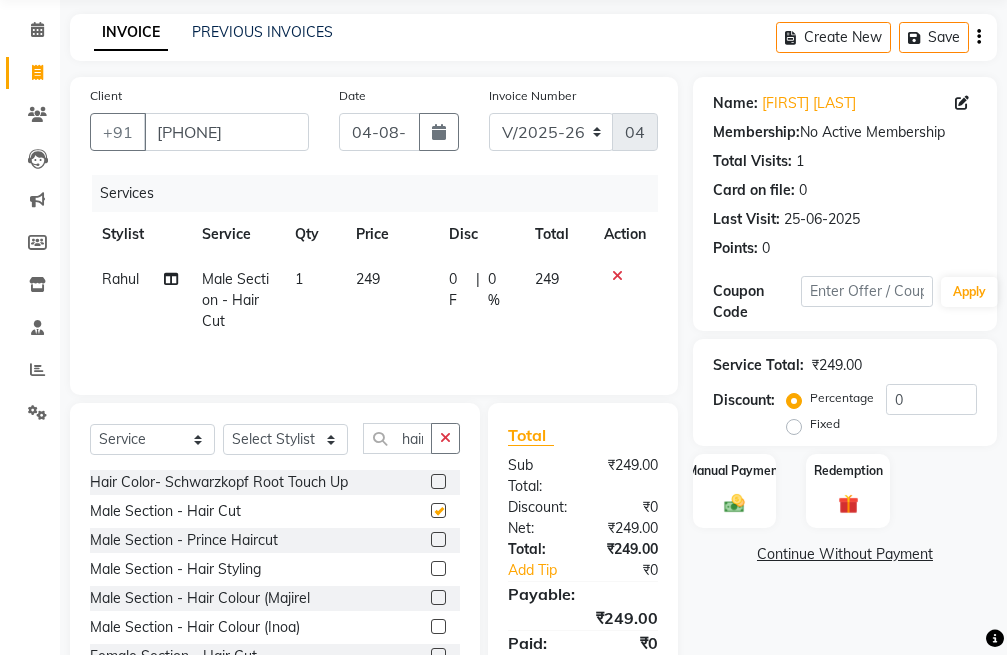 checkbox on "false" 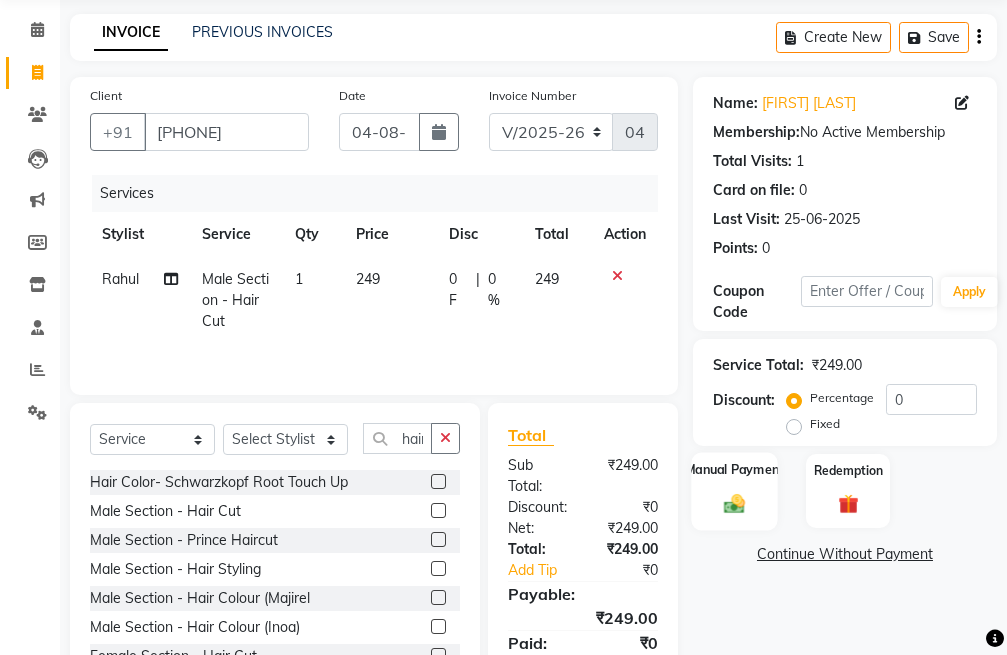 click 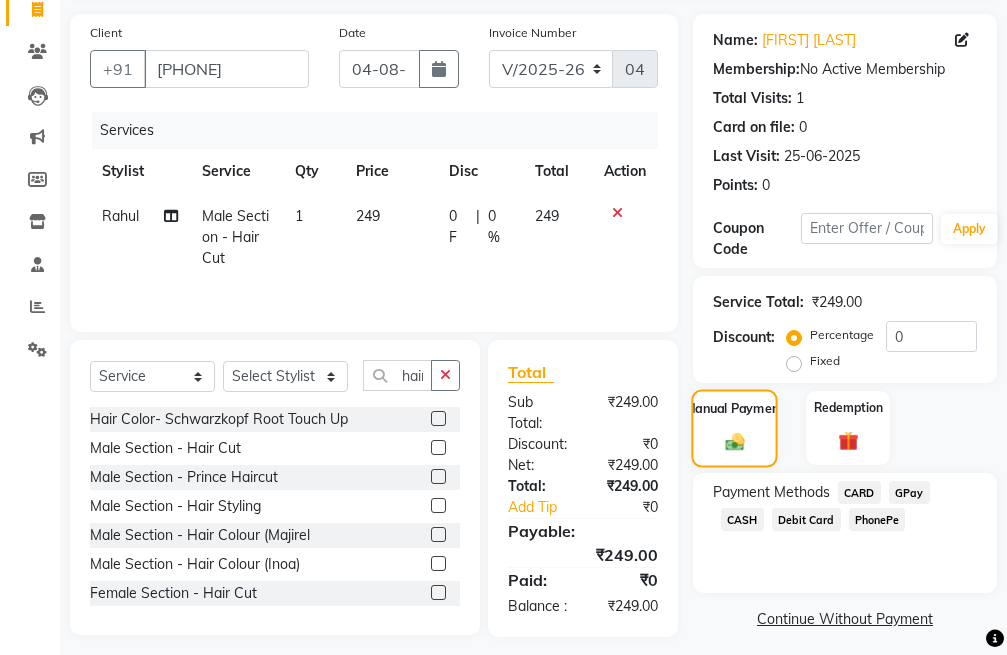 scroll, scrollTop: 198, scrollLeft: 0, axis: vertical 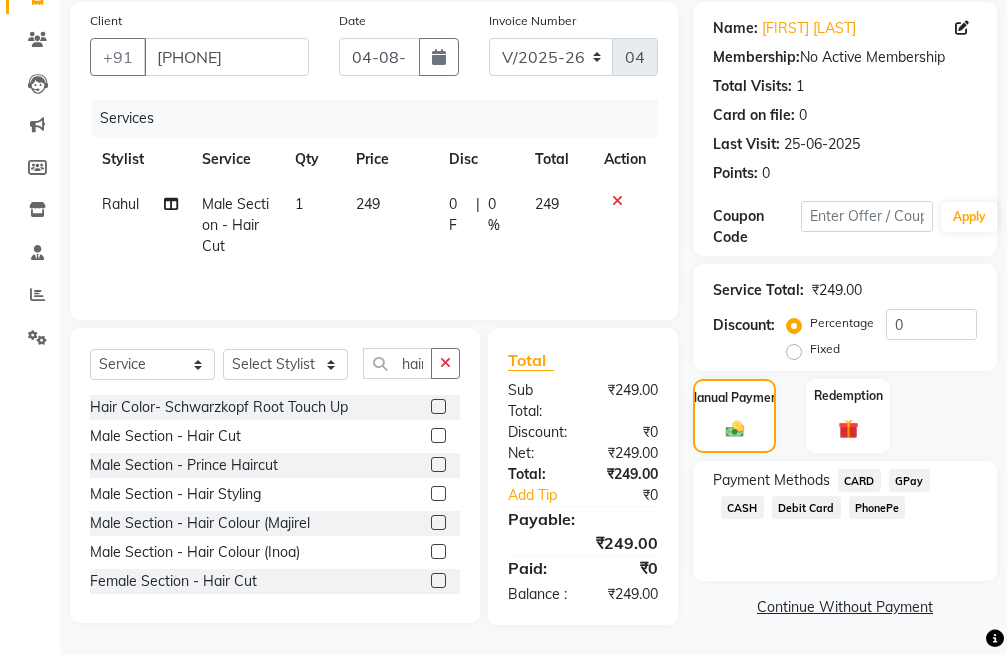 click on "GPay" 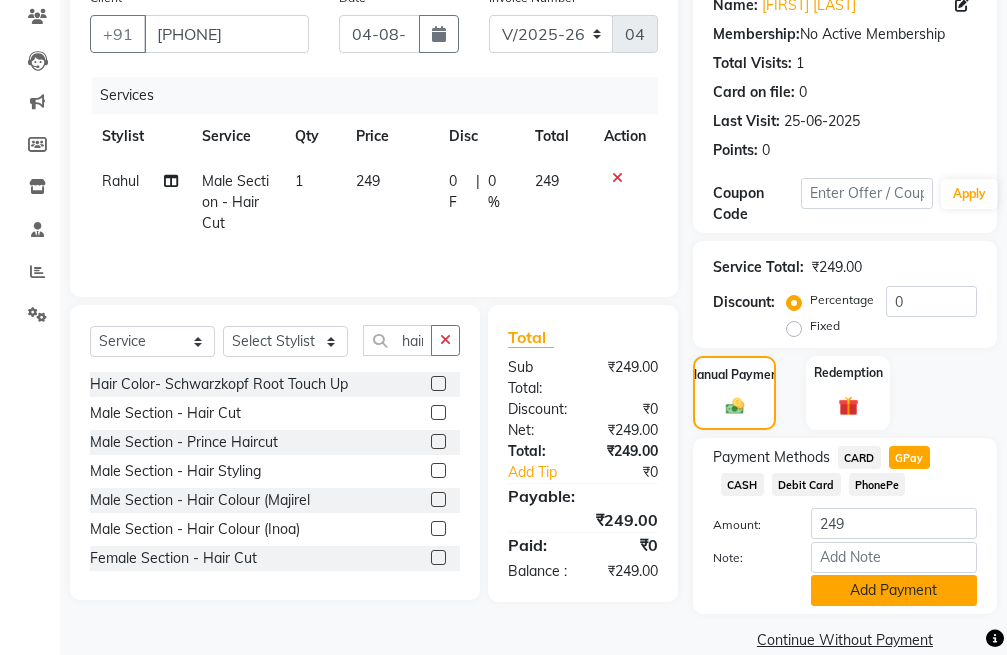 click on "Add Payment" 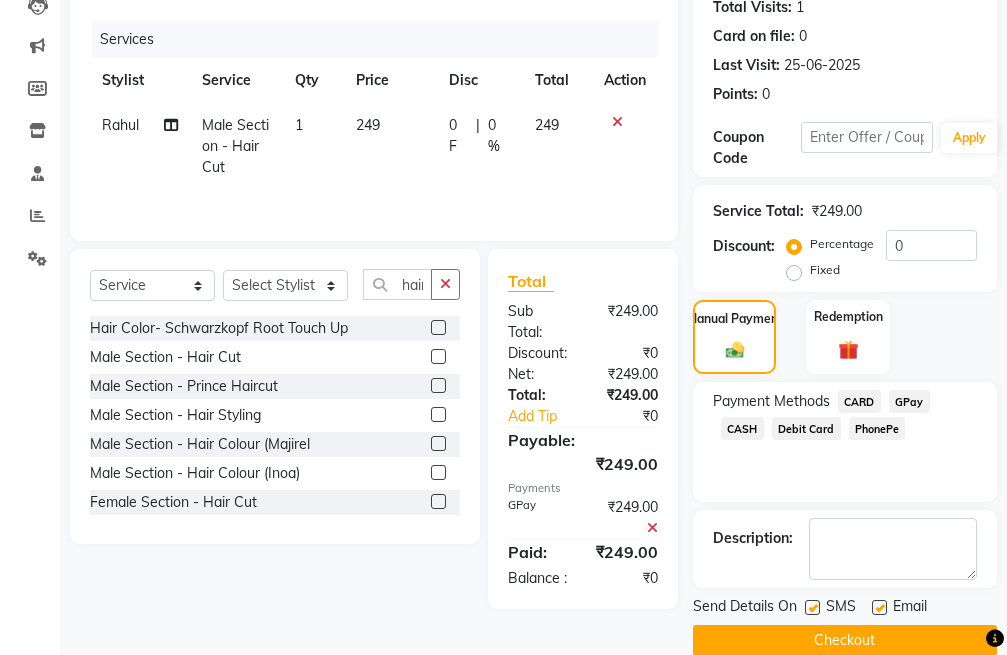 scroll, scrollTop: 285, scrollLeft: 0, axis: vertical 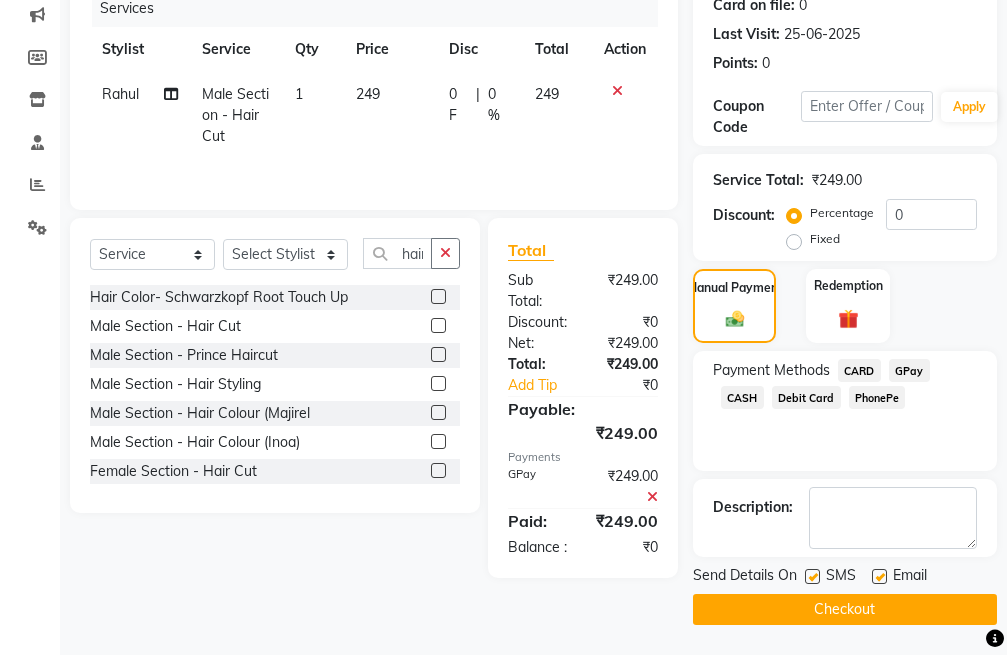 click on "Checkout" 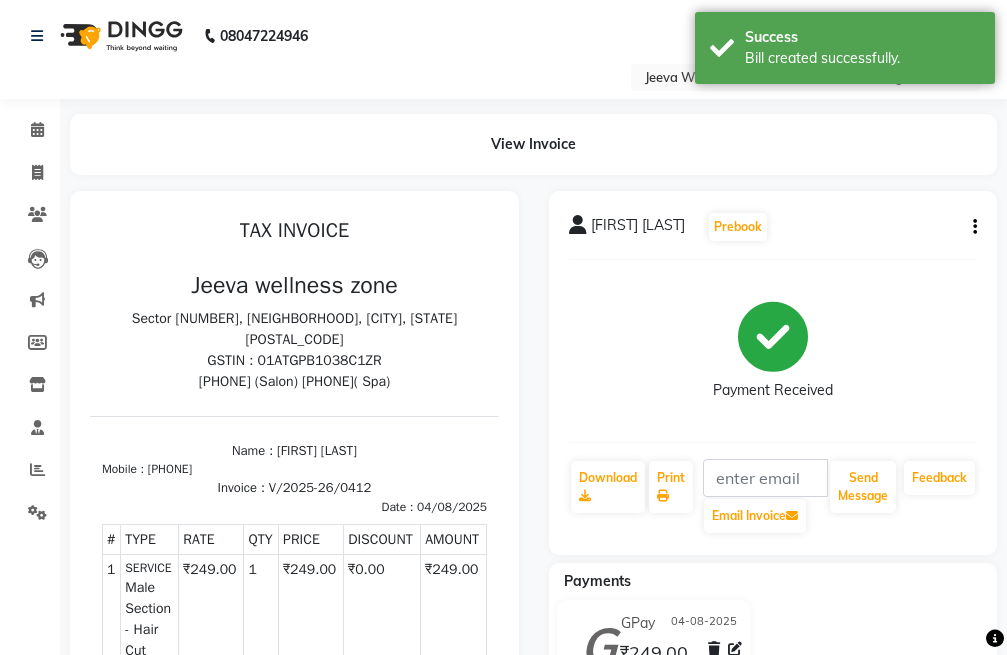 scroll, scrollTop: 0, scrollLeft: 0, axis: both 